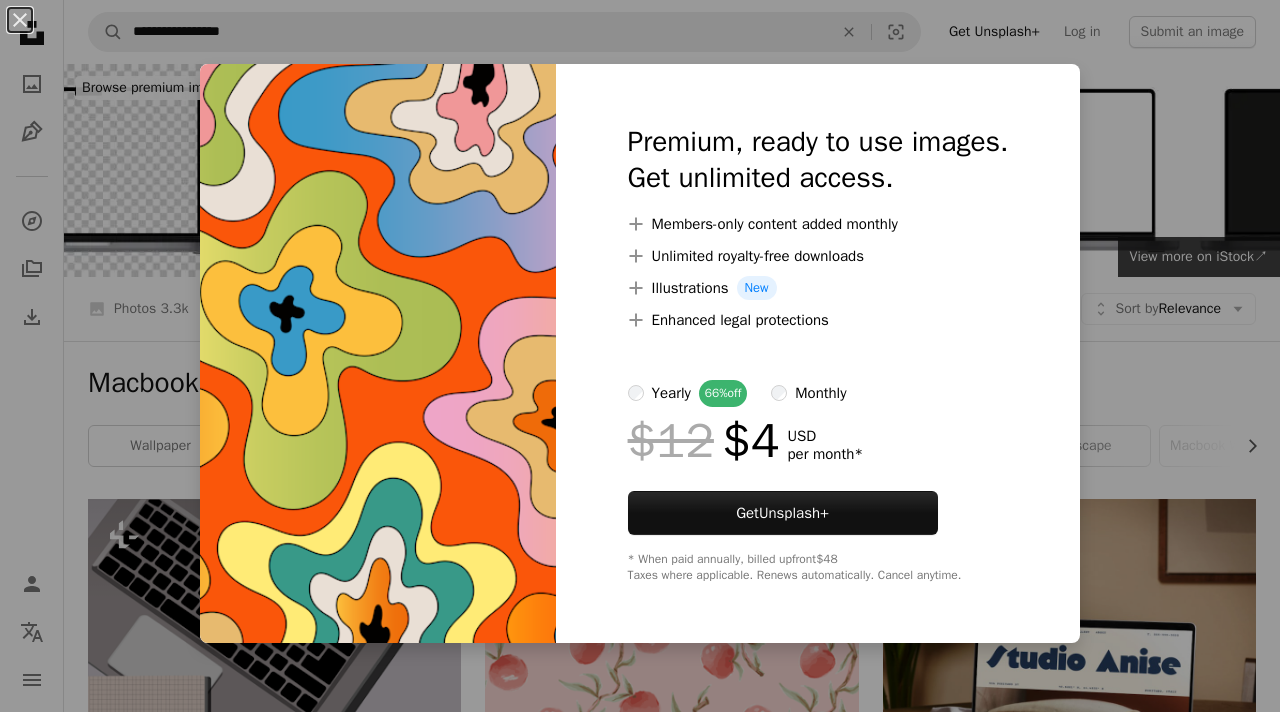 scroll, scrollTop: 927, scrollLeft: 0, axis: vertical 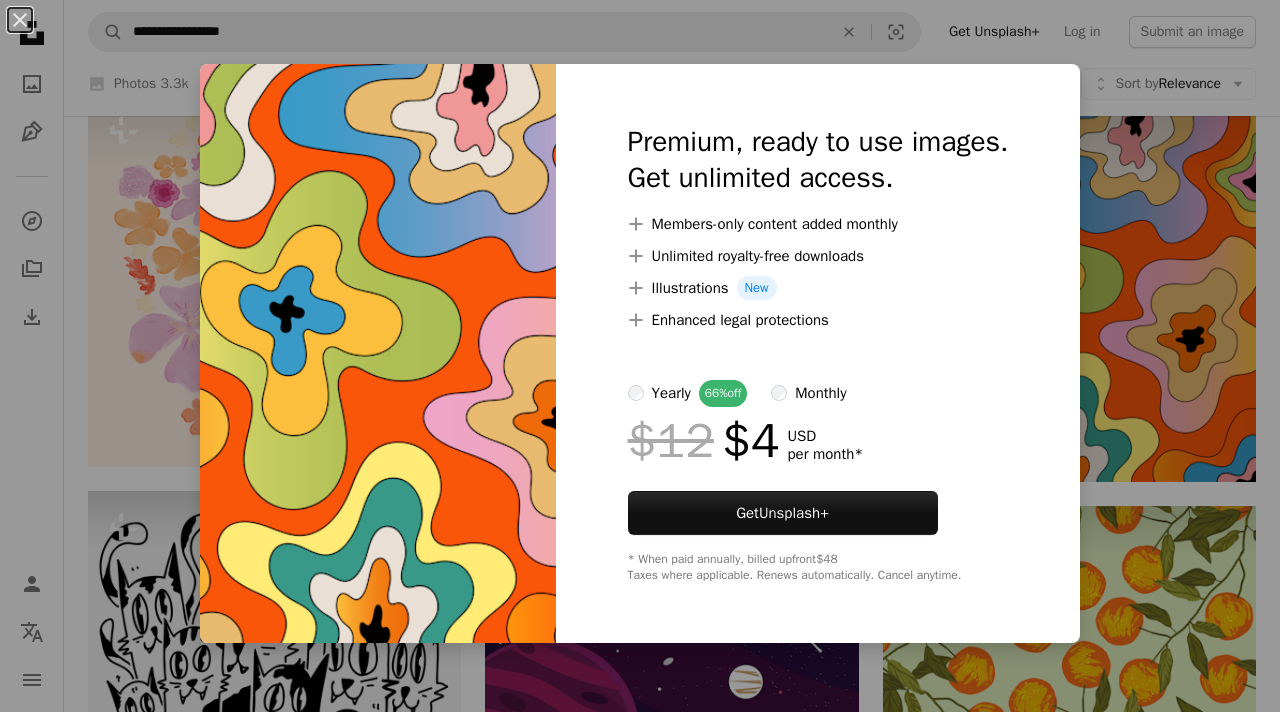 click on "An X shape Premium, ready to use images. Get unlimited access. A plus sign Members-only content added monthly A plus sign Unlimited royalty-free downloads A plus sign Illustrations  New A plus sign Enhanced legal protections yearly 66%  off monthly $12   $4 USD per month * Get  Unsplash+ * When paid annually, billed upfront  $48 Taxes where applicable. Renews automatically. Cancel anytime." at bounding box center (640, 356) 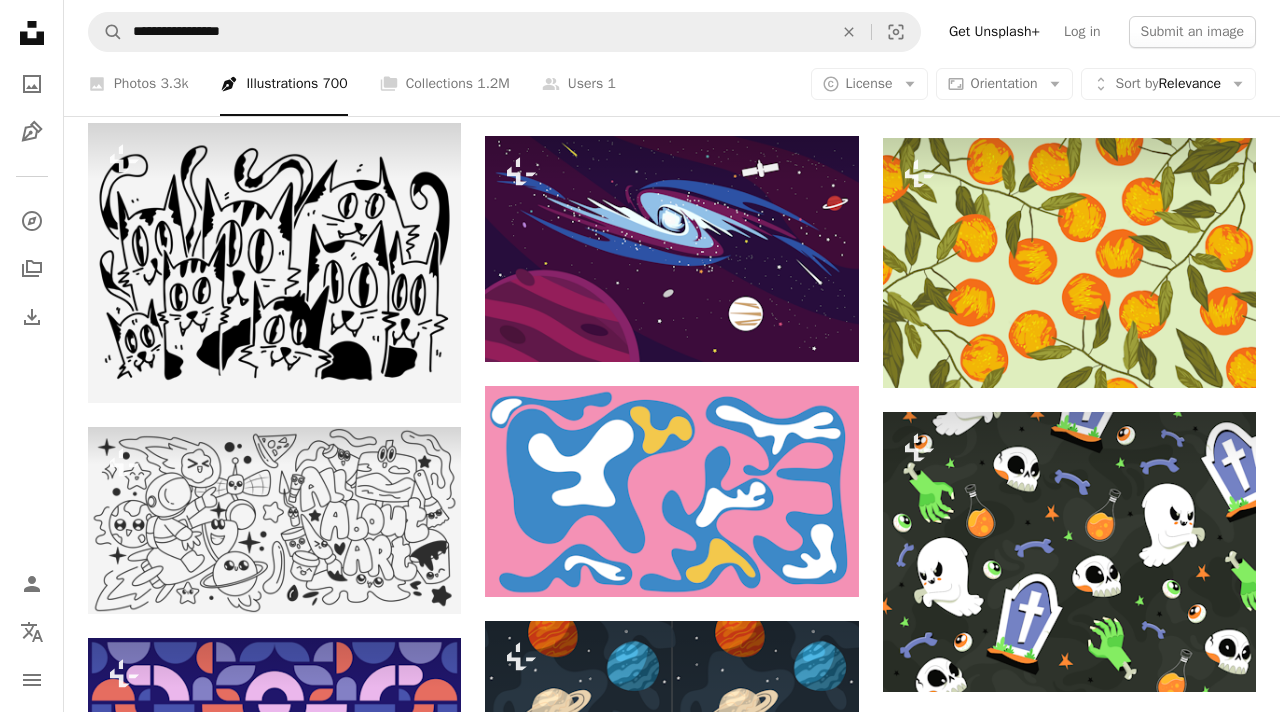 scroll, scrollTop: 1297, scrollLeft: 0, axis: vertical 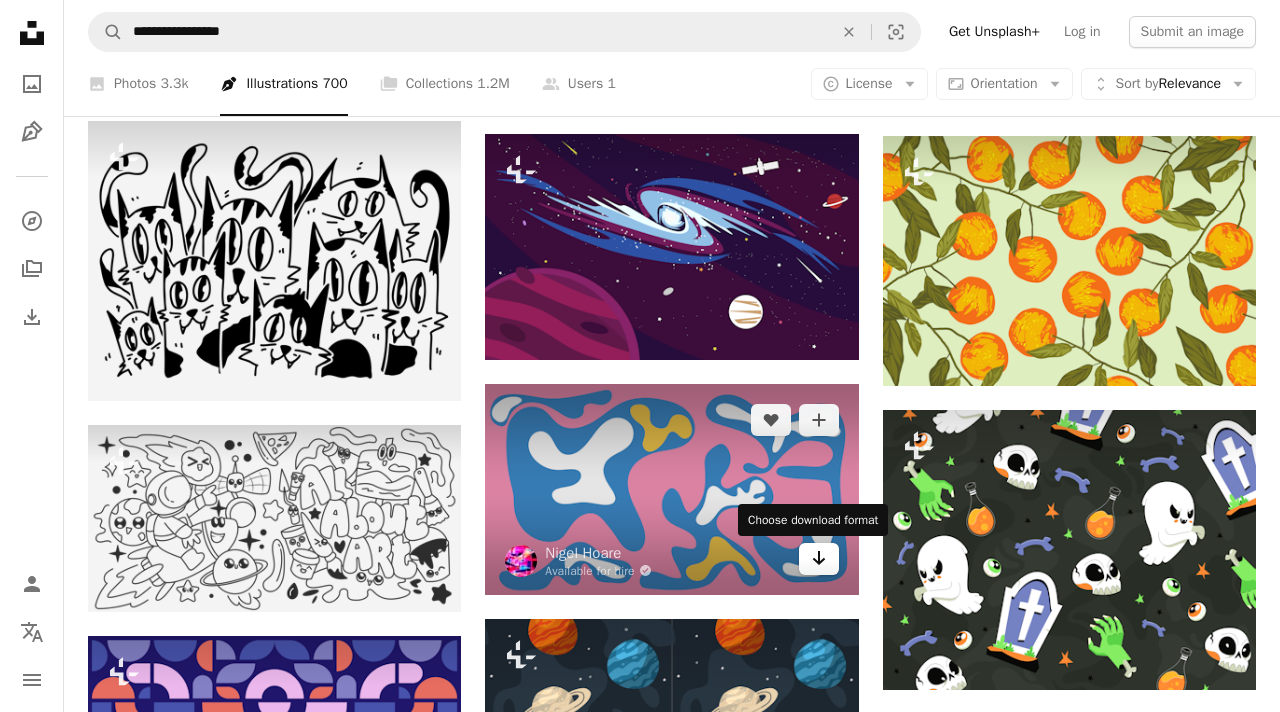 click on "Arrow pointing down" 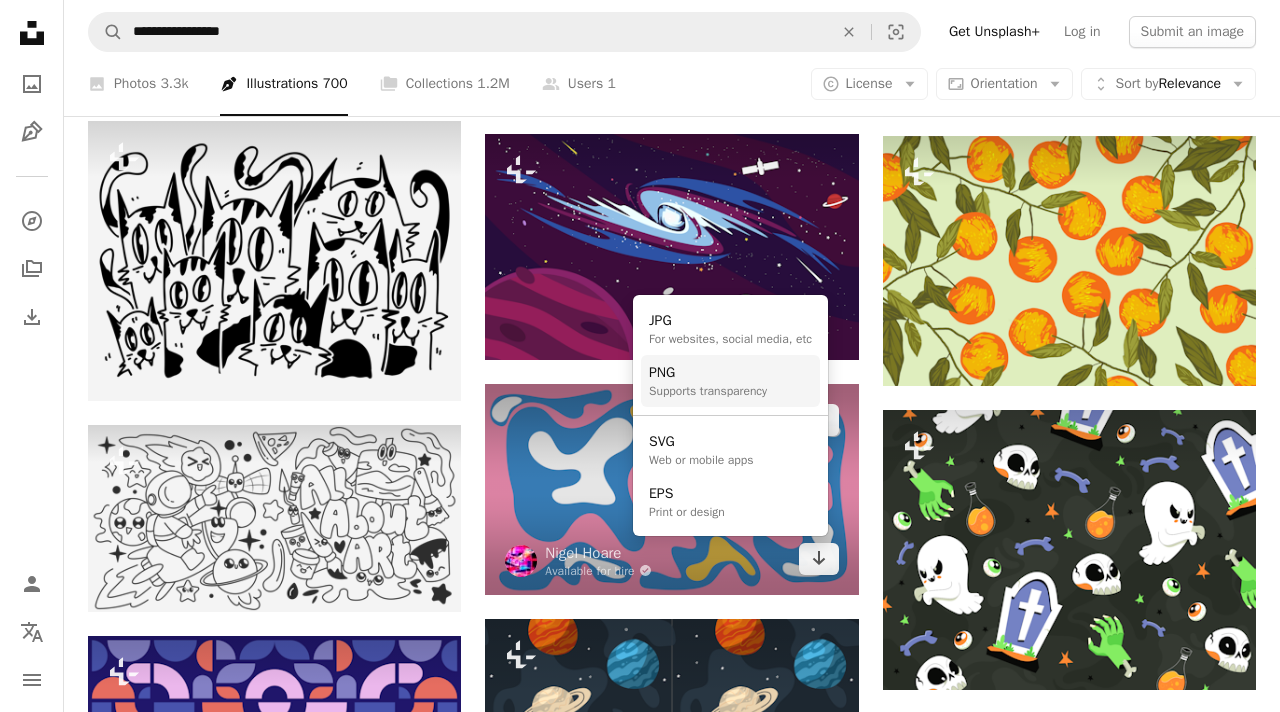 click on "PNG" at bounding box center [708, 373] 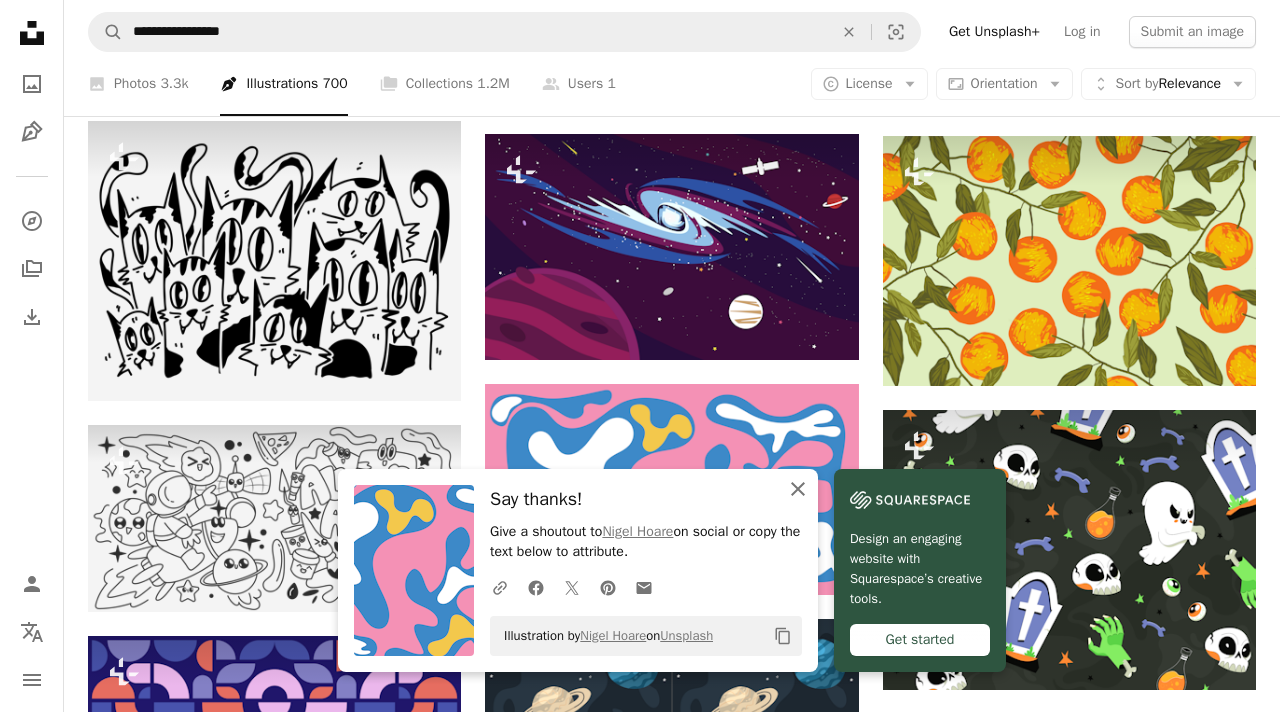 click 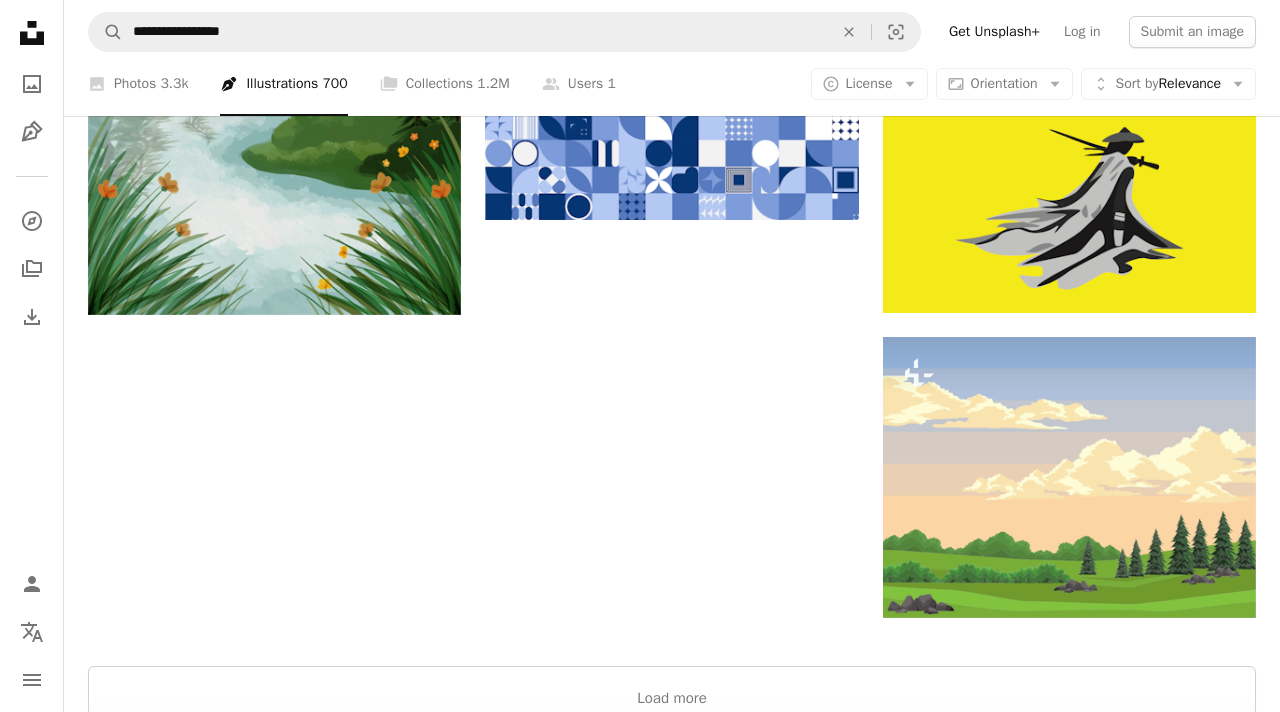 scroll, scrollTop: 2809, scrollLeft: 0, axis: vertical 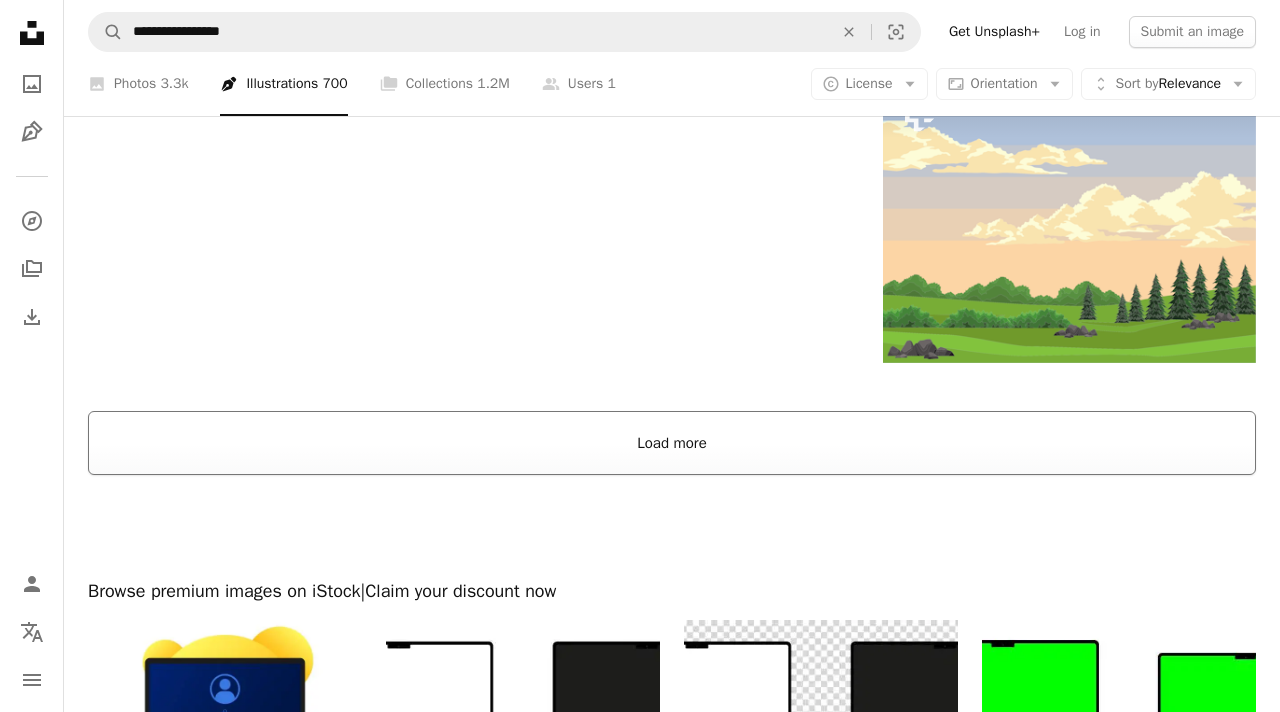 click on "Load more" at bounding box center (672, 443) 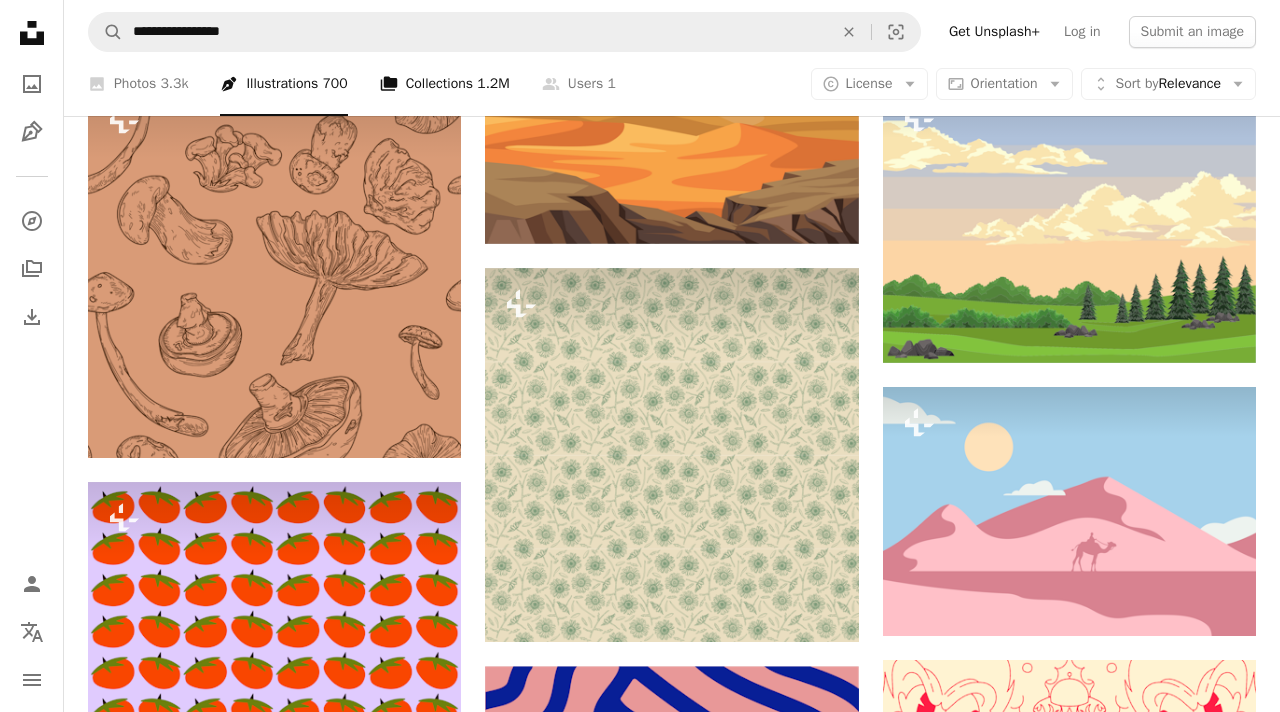 click on "A stack of folders Collections   1.2M" at bounding box center [445, 84] 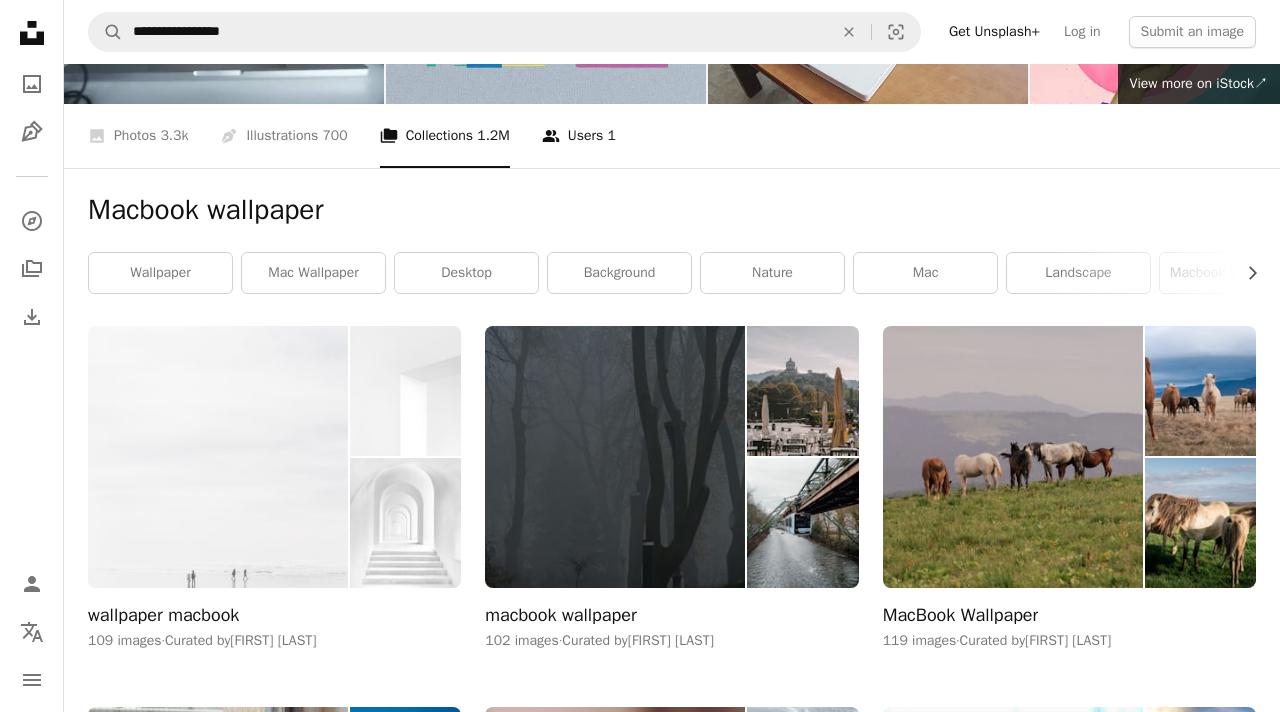 scroll, scrollTop: 174, scrollLeft: 0, axis: vertical 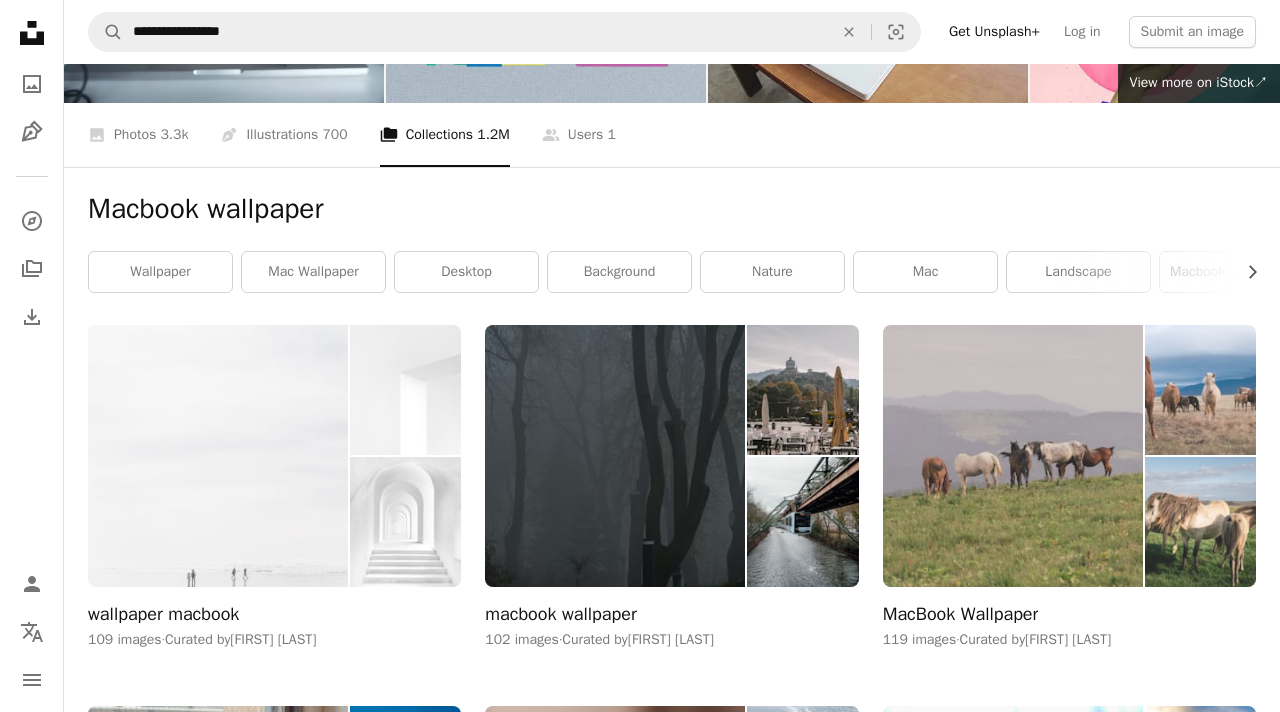 click at bounding box center (1013, 455) 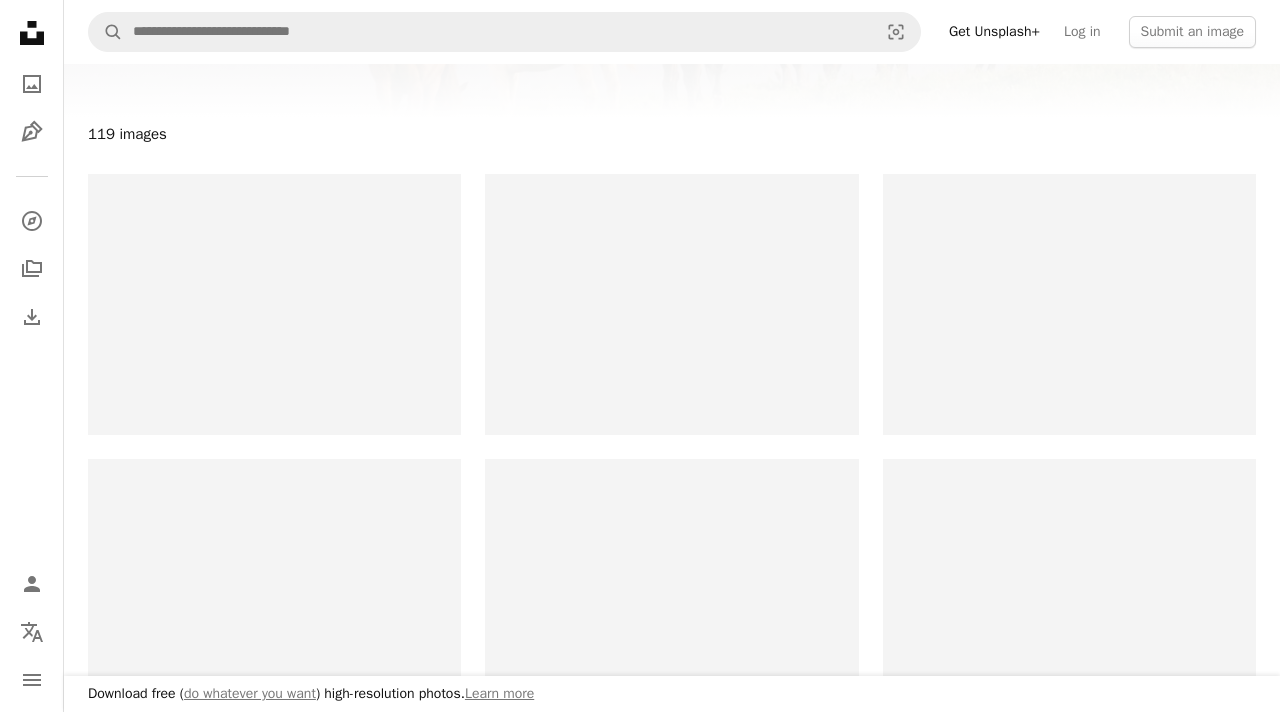 scroll, scrollTop: 0, scrollLeft: 0, axis: both 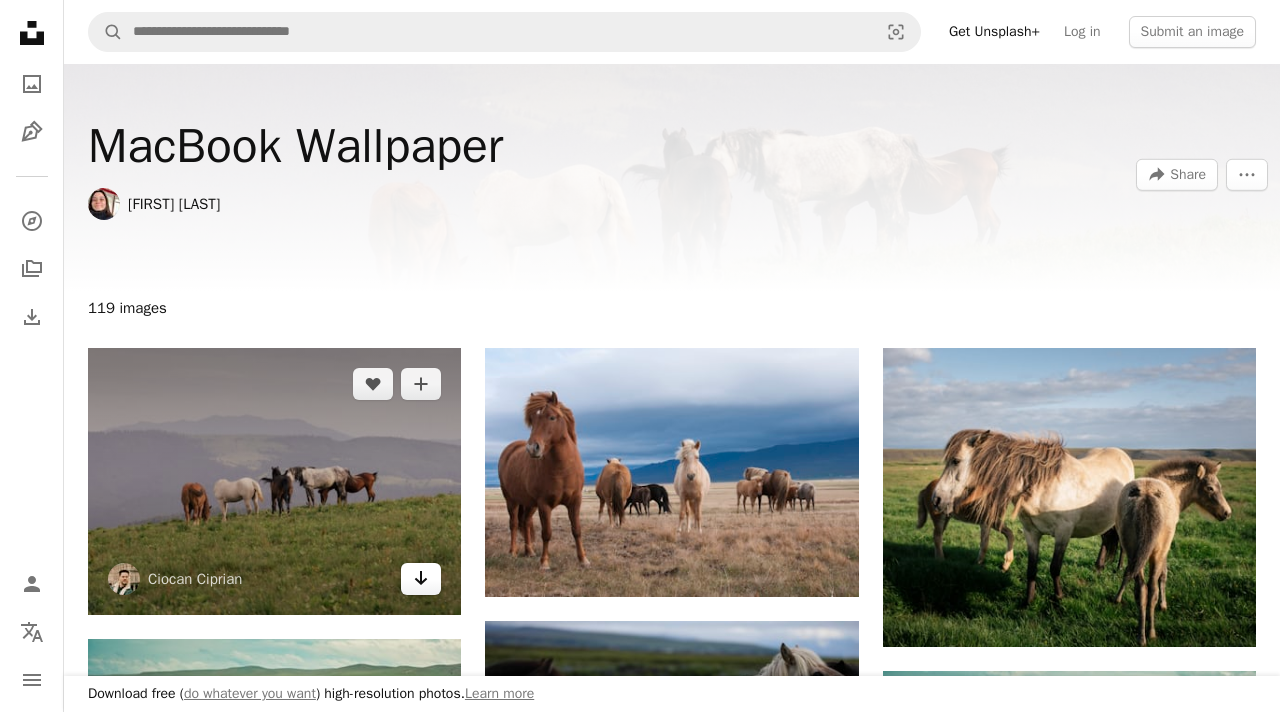 click on "Arrow pointing down" at bounding box center (421, 579) 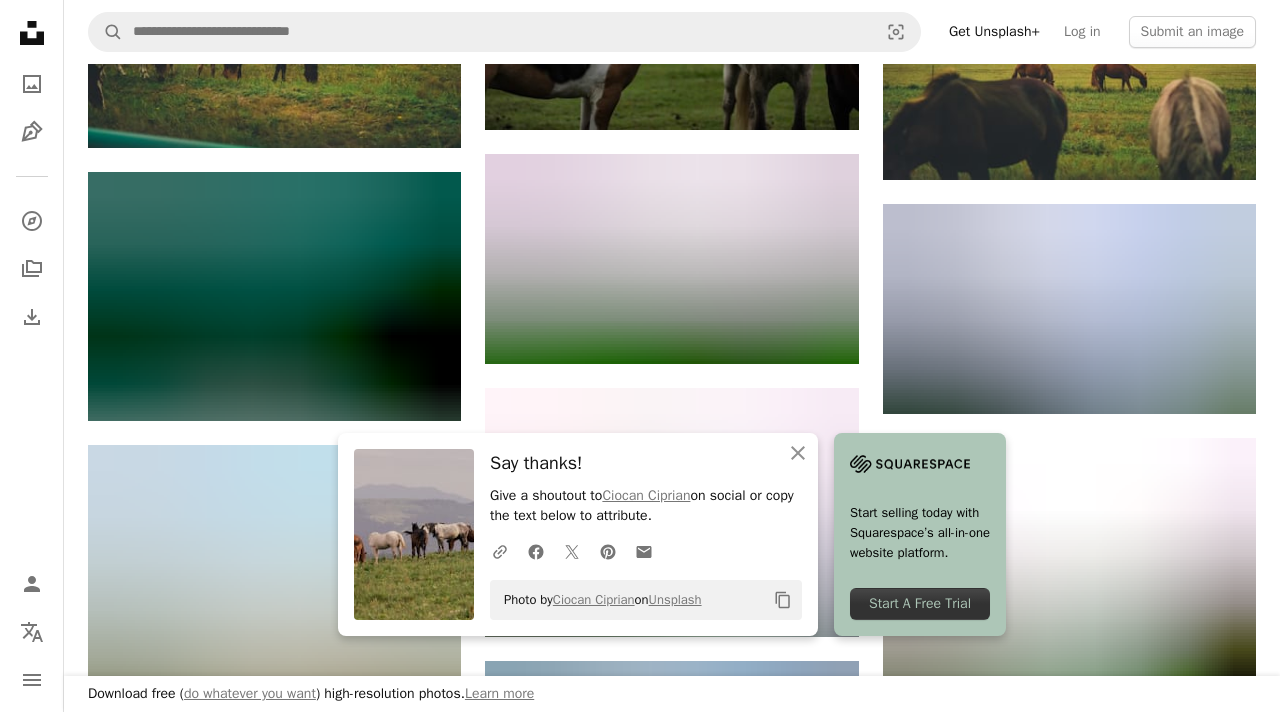 scroll, scrollTop: 742, scrollLeft: 0, axis: vertical 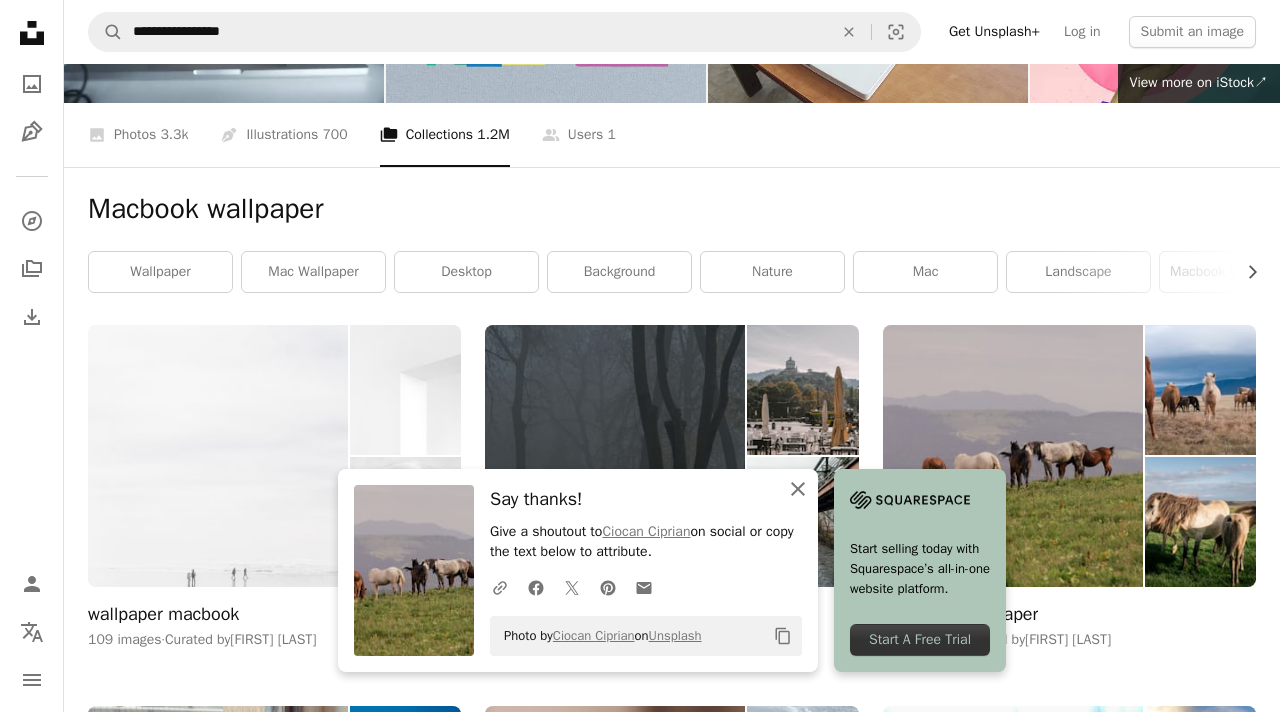 click on "An X shape" 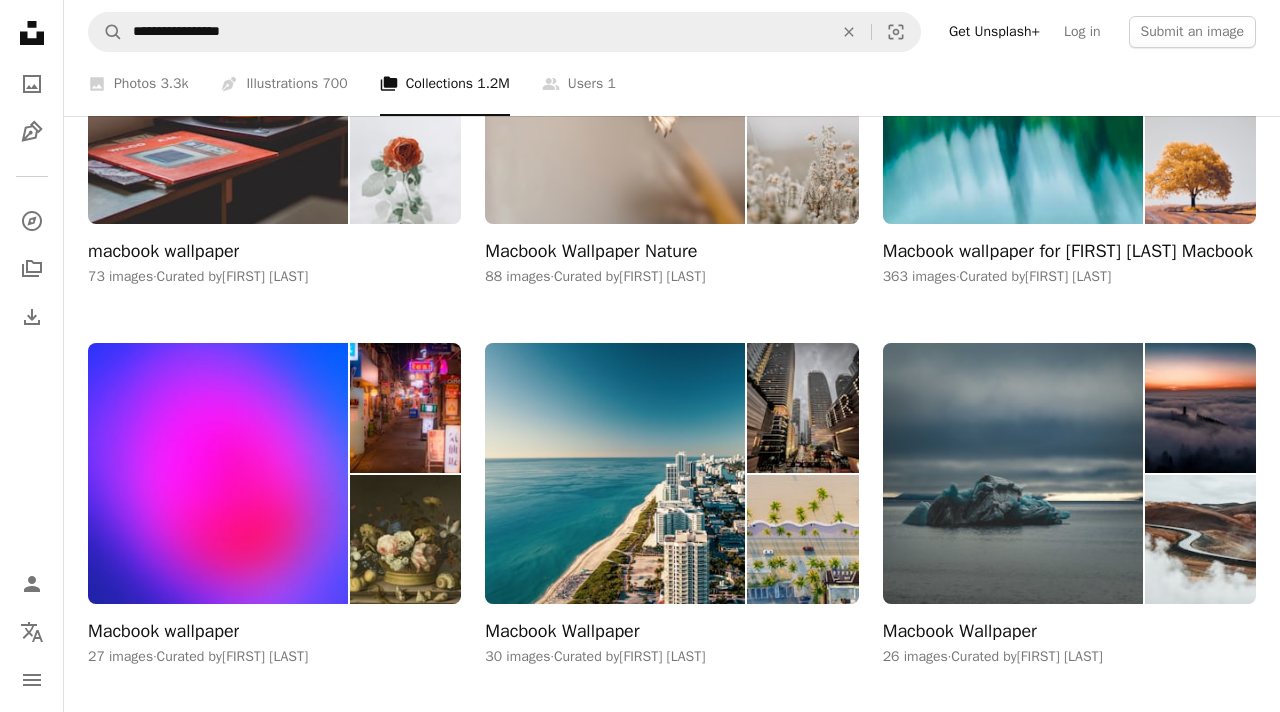 scroll, scrollTop: 928, scrollLeft: 0, axis: vertical 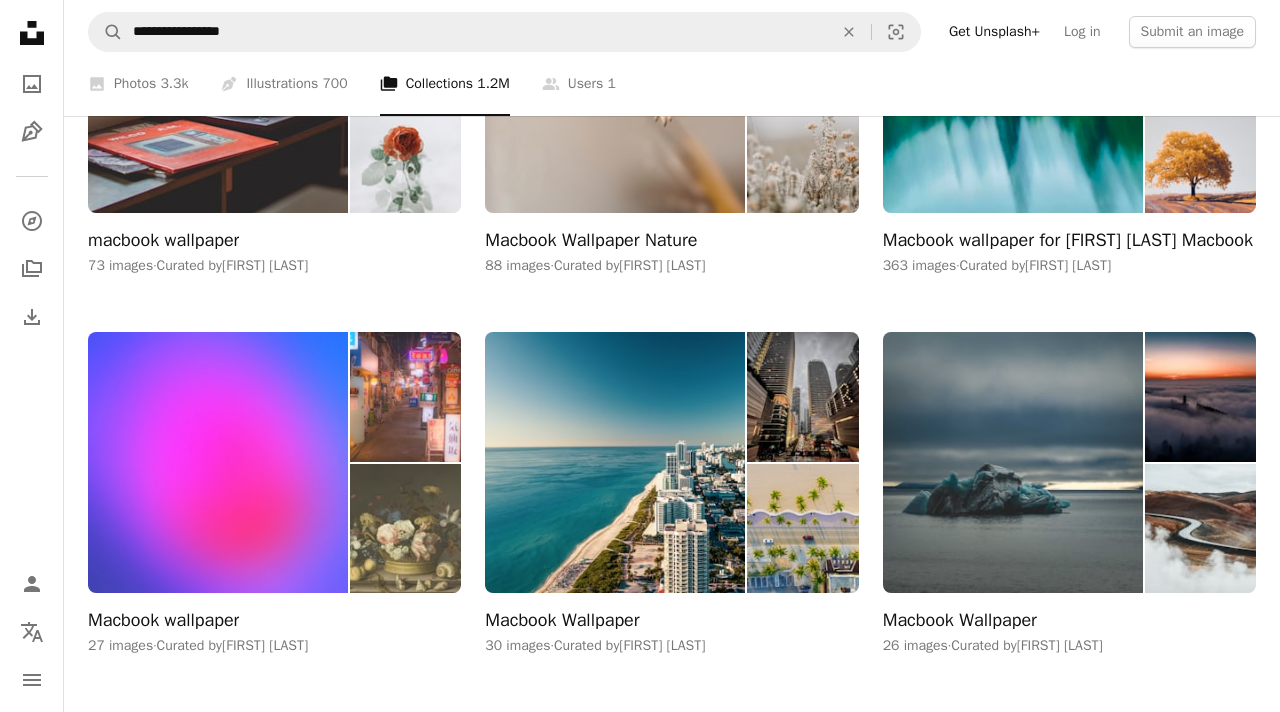 click at bounding box center (218, 462) 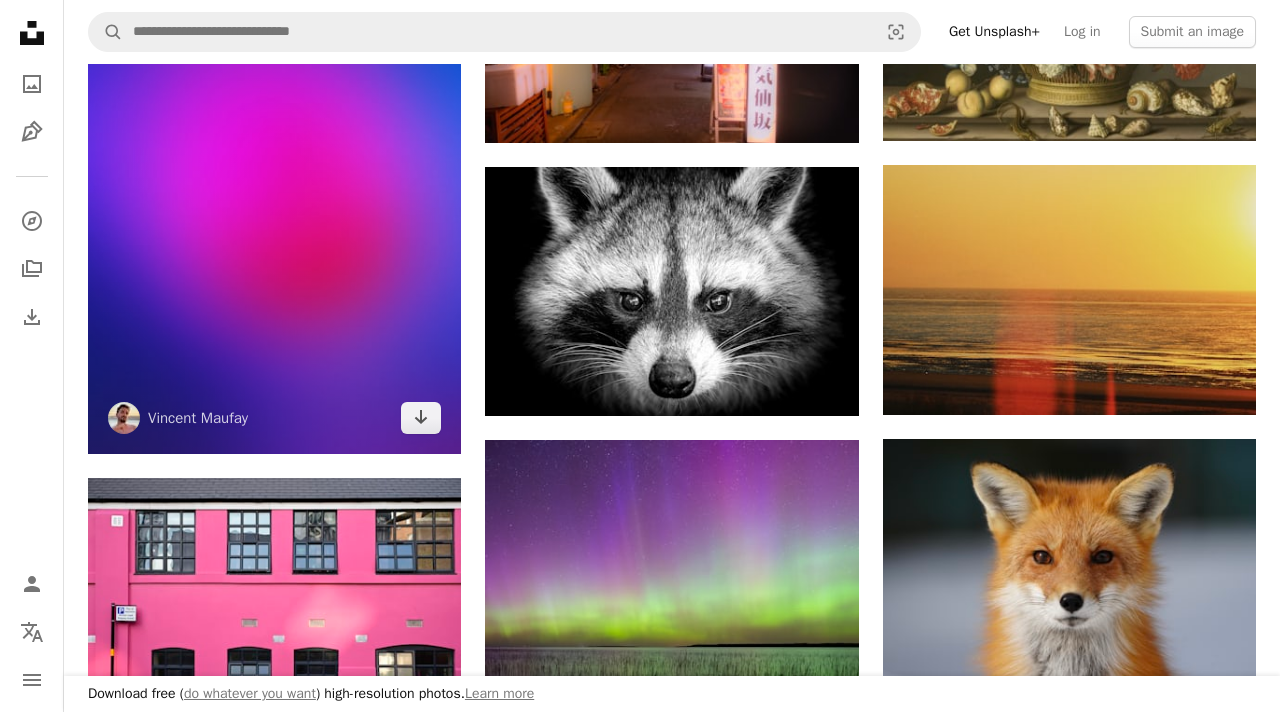 scroll, scrollTop: 449, scrollLeft: 0, axis: vertical 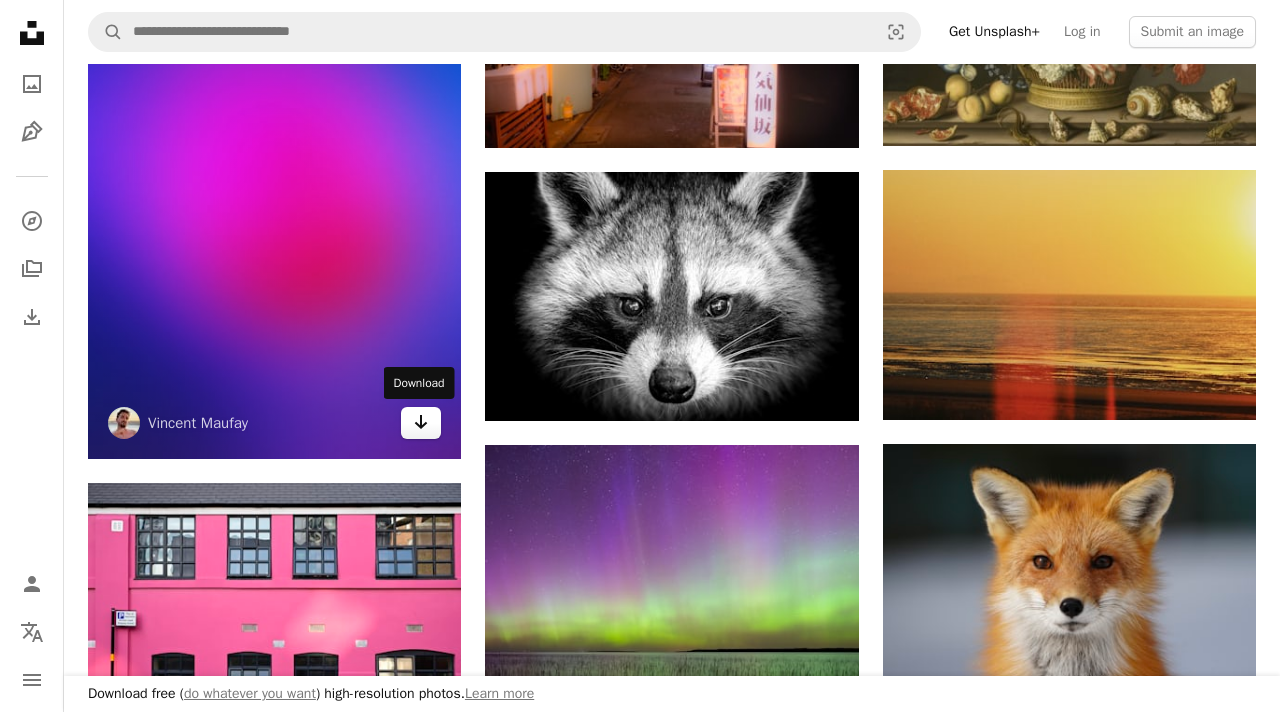 click on "Arrow pointing down" 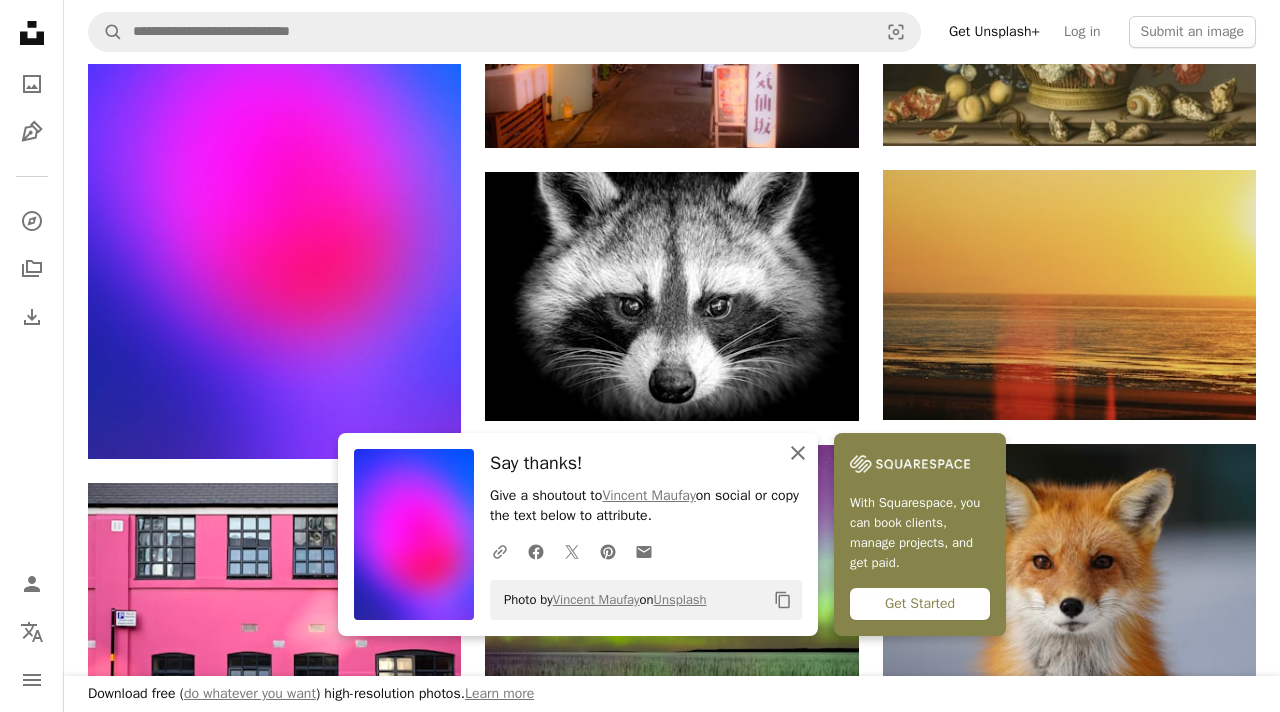 click 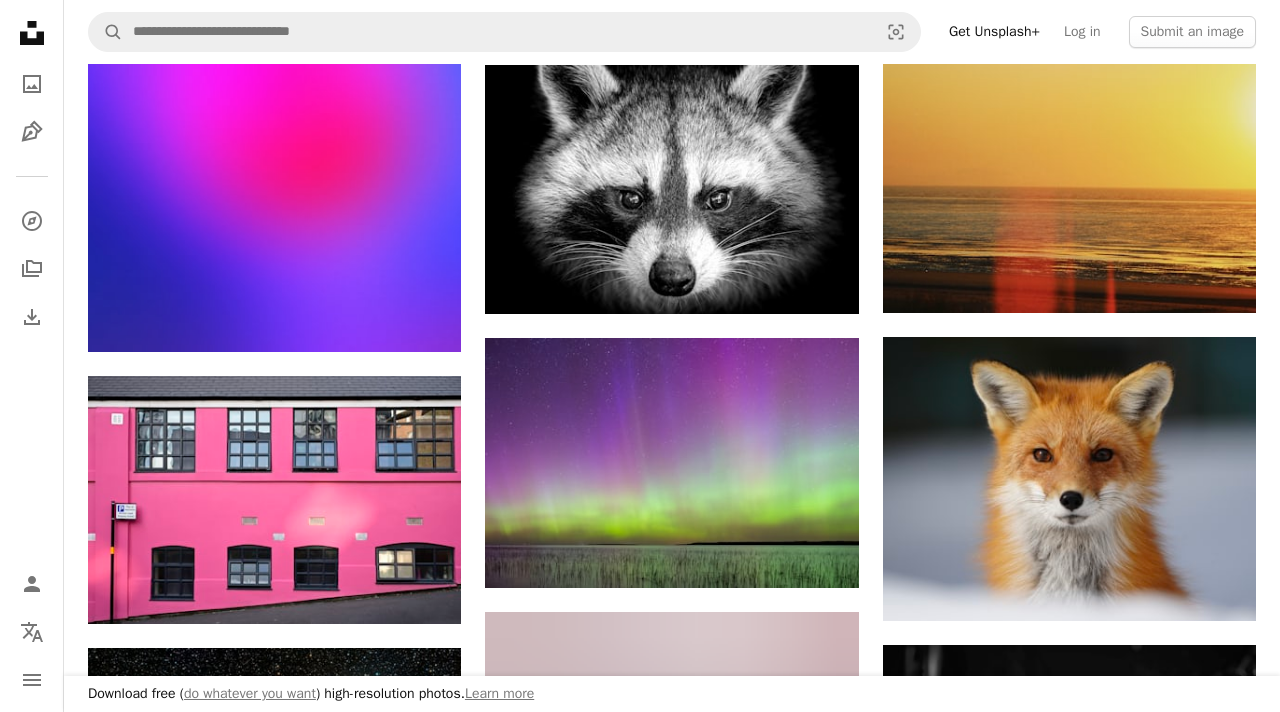 scroll, scrollTop: 558, scrollLeft: 0, axis: vertical 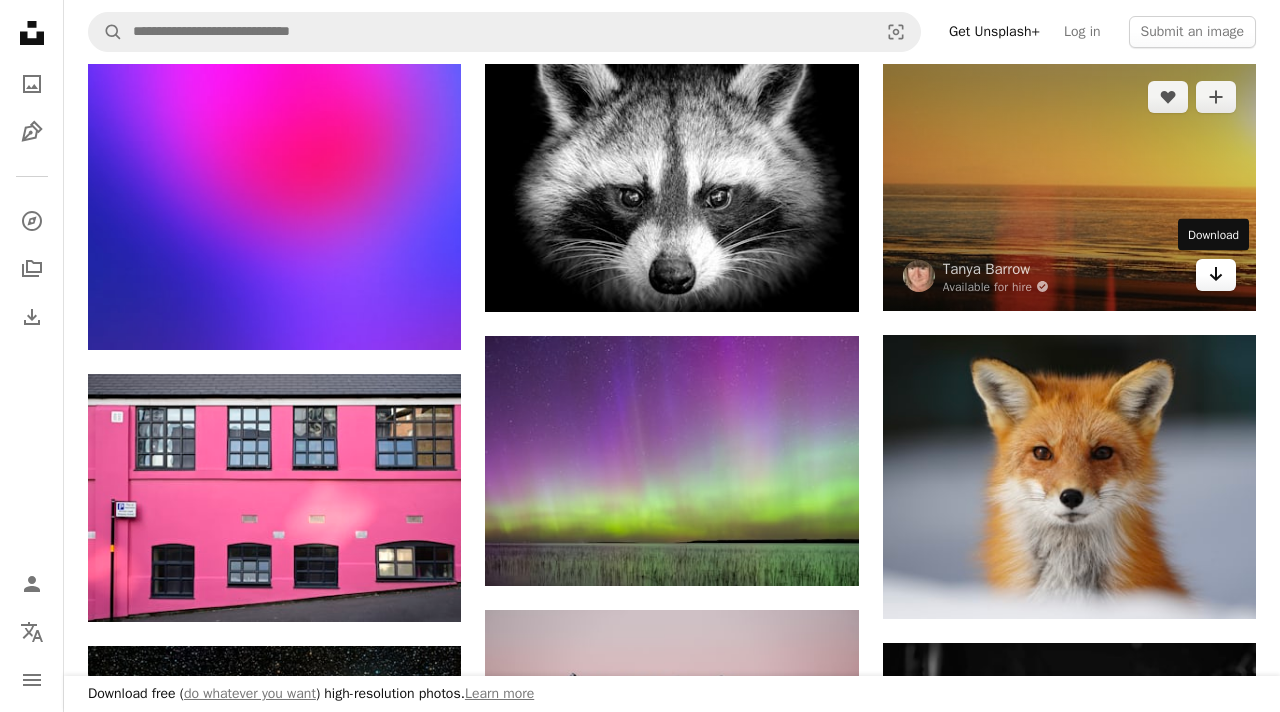 click on "Arrow pointing down" 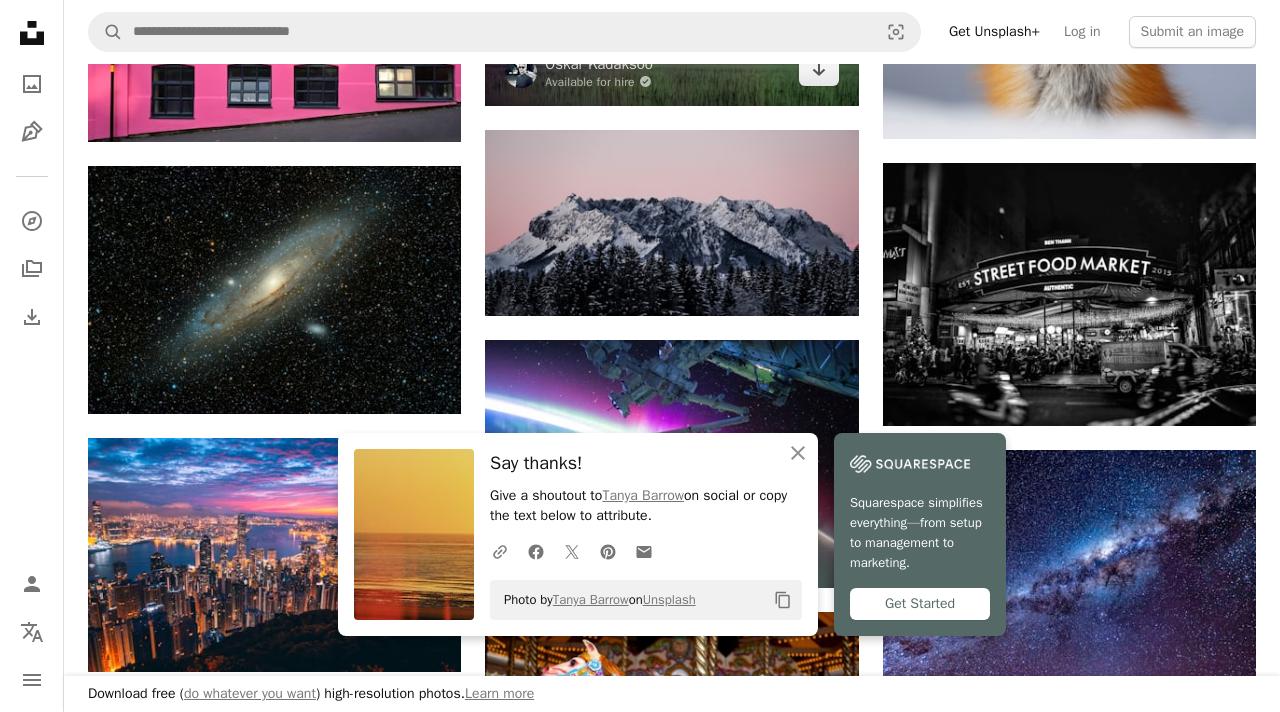 scroll, scrollTop: 1052, scrollLeft: 0, axis: vertical 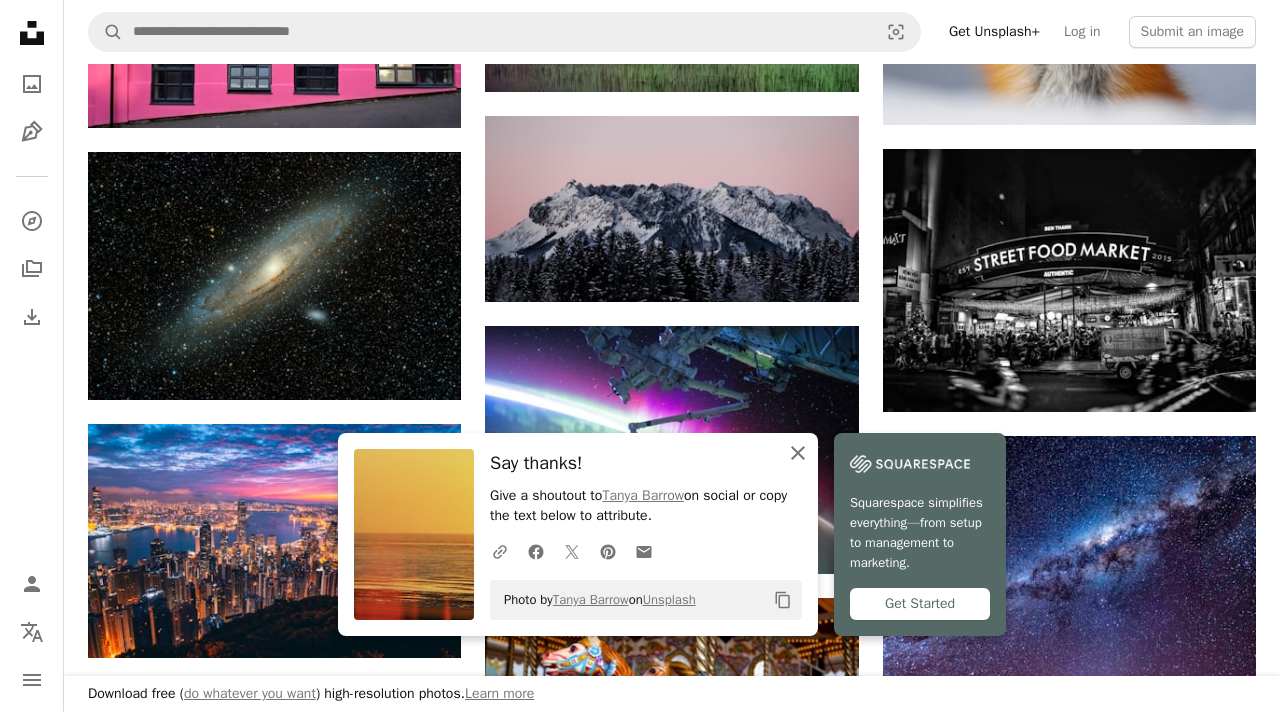 click on "An X shape" 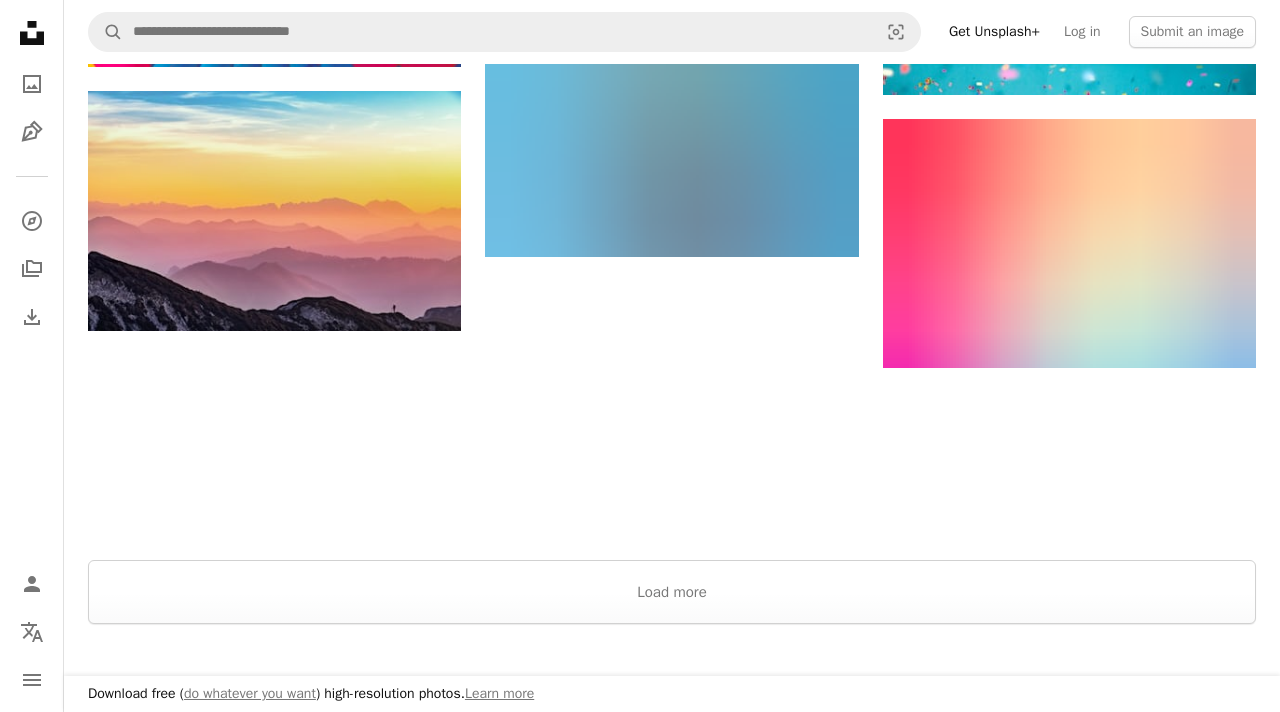 scroll, scrollTop: 1841, scrollLeft: 0, axis: vertical 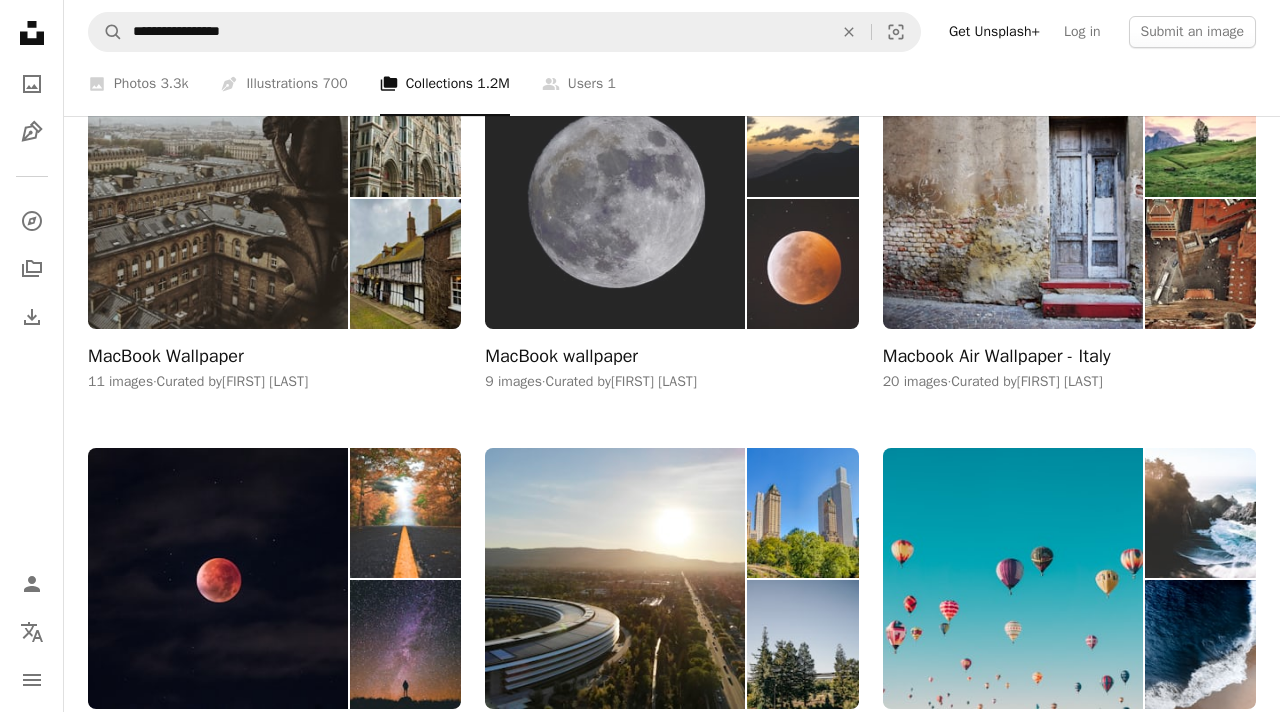 click at bounding box center (615, 198) 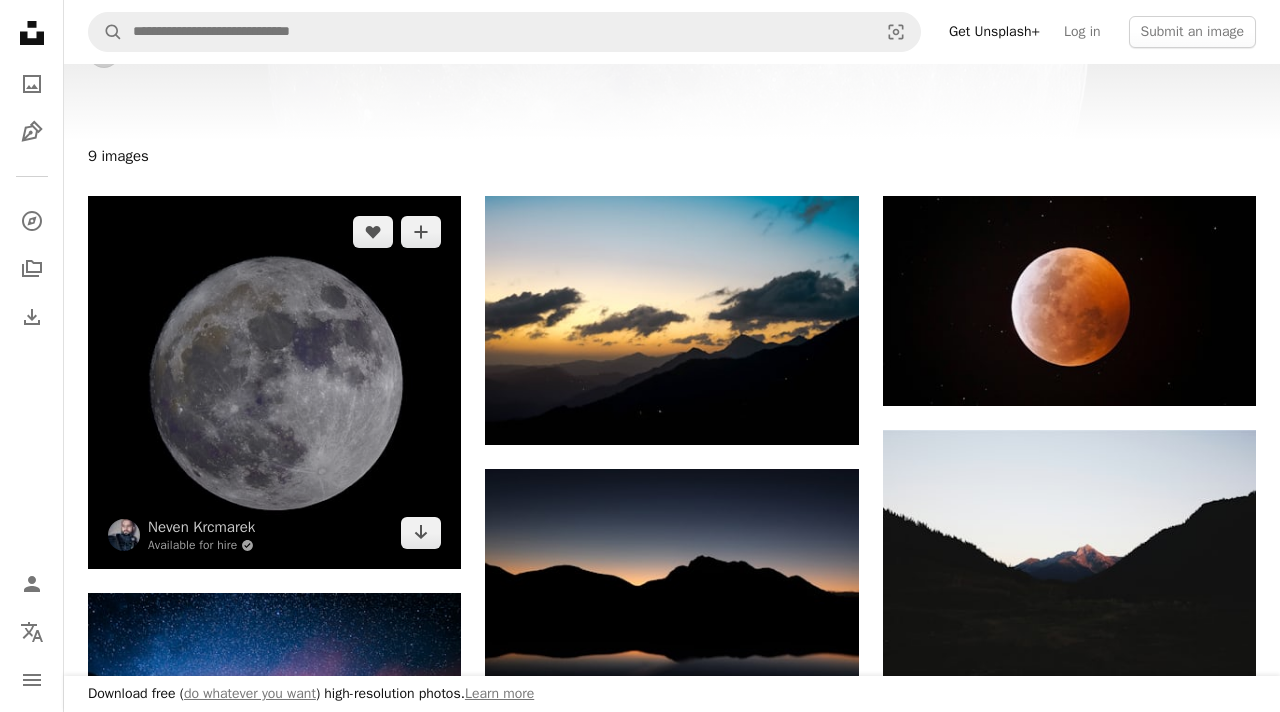 scroll, scrollTop: 187, scrollLeft: 0, axis: vertical 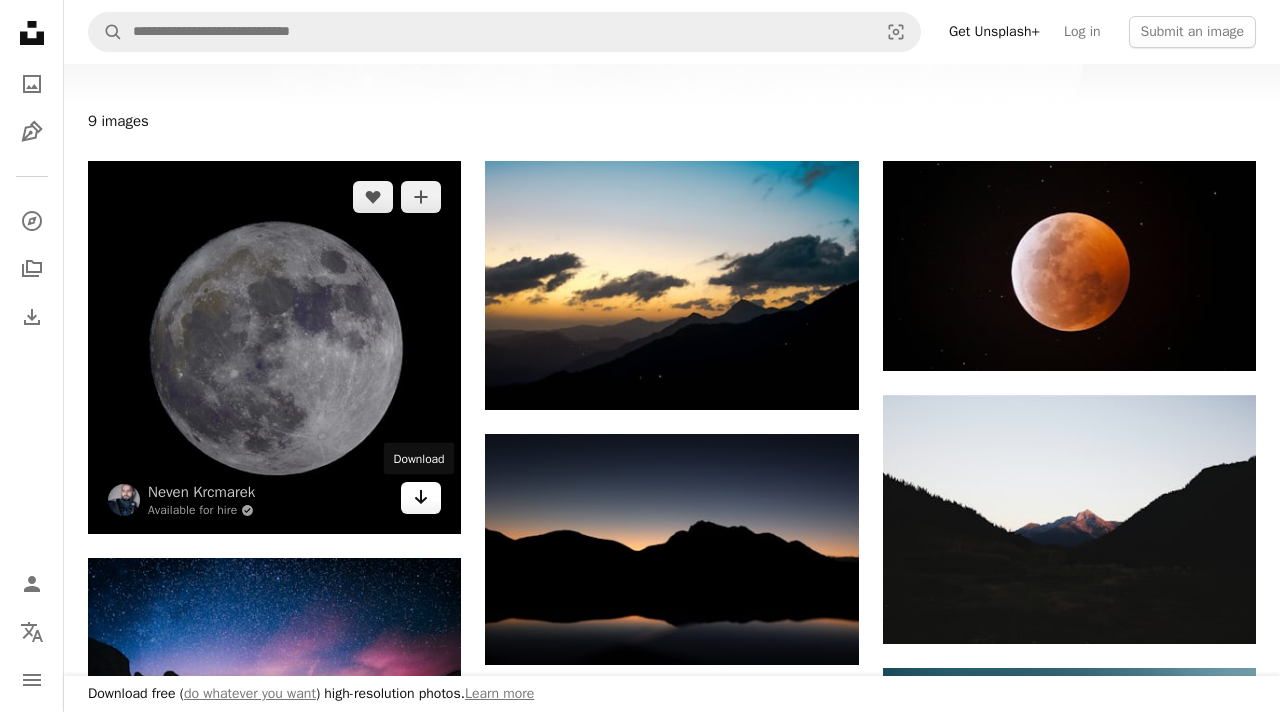 click on "Arrow pointing down" 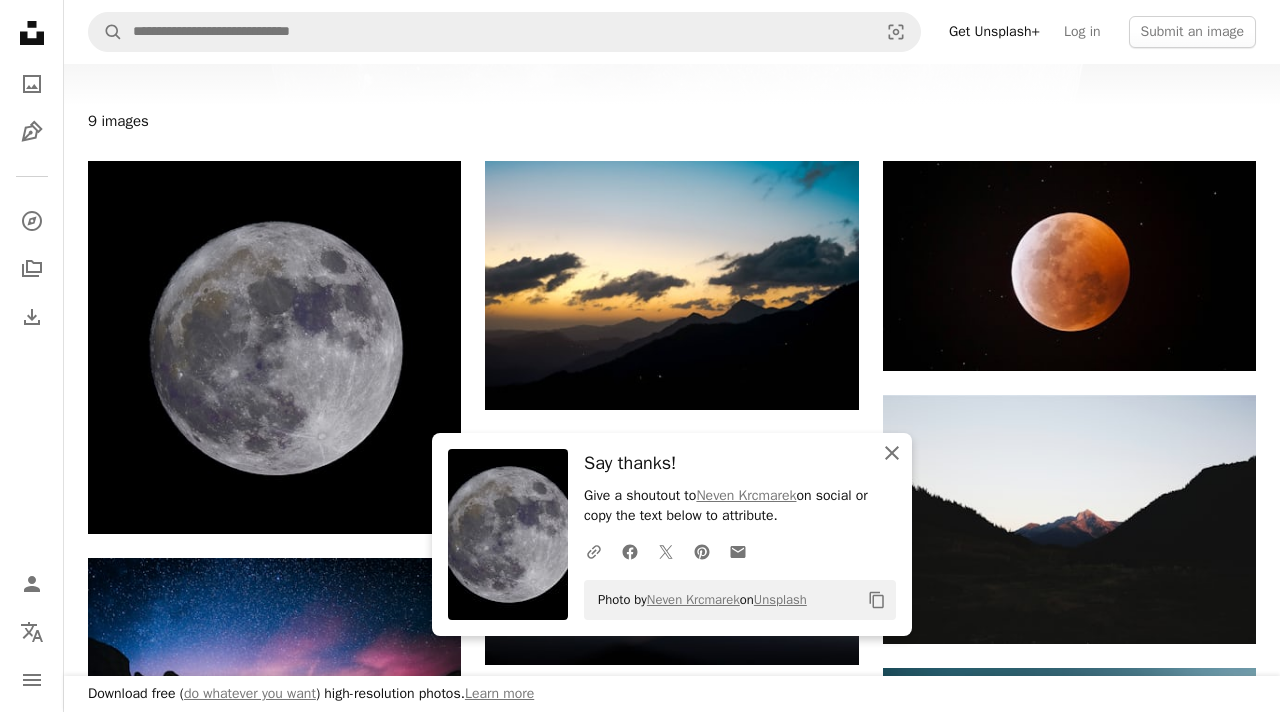 click 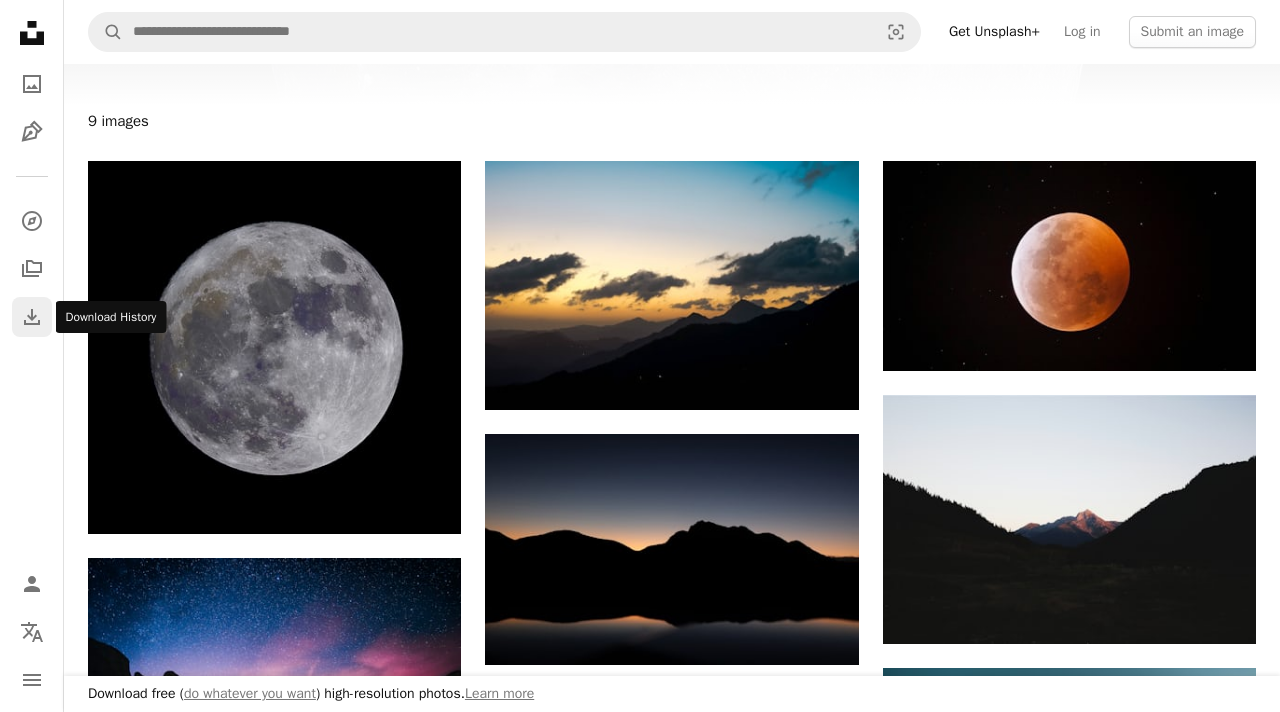 click on "Download" 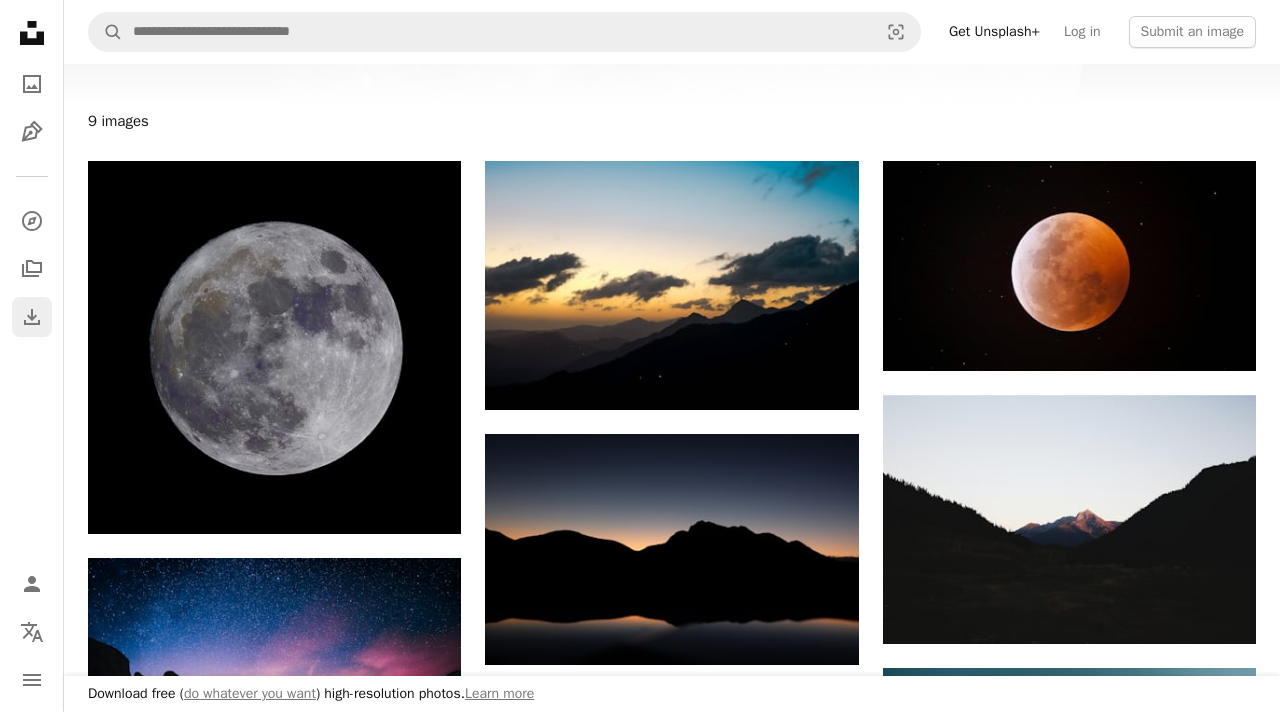 scroll, scrollTop: 0, scrollLeft: 0, axis: both 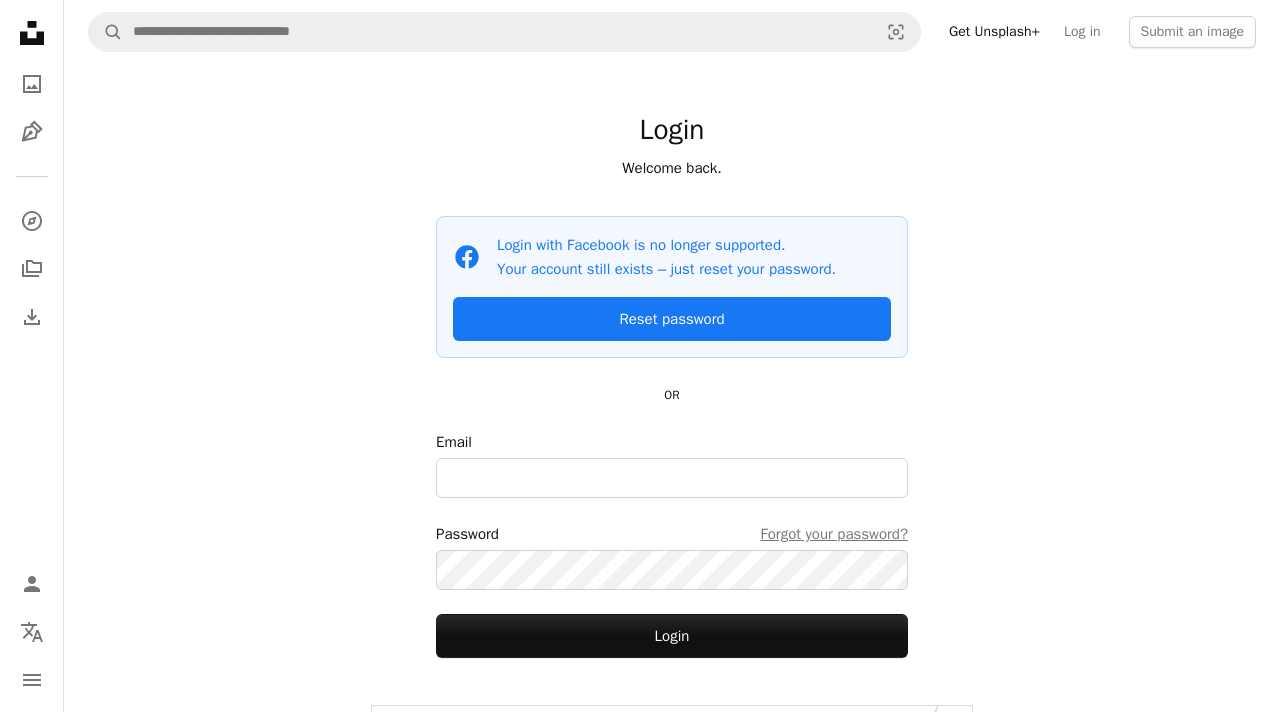 click on "A compass A stack of folders Download" at bounding box center [32, 269] 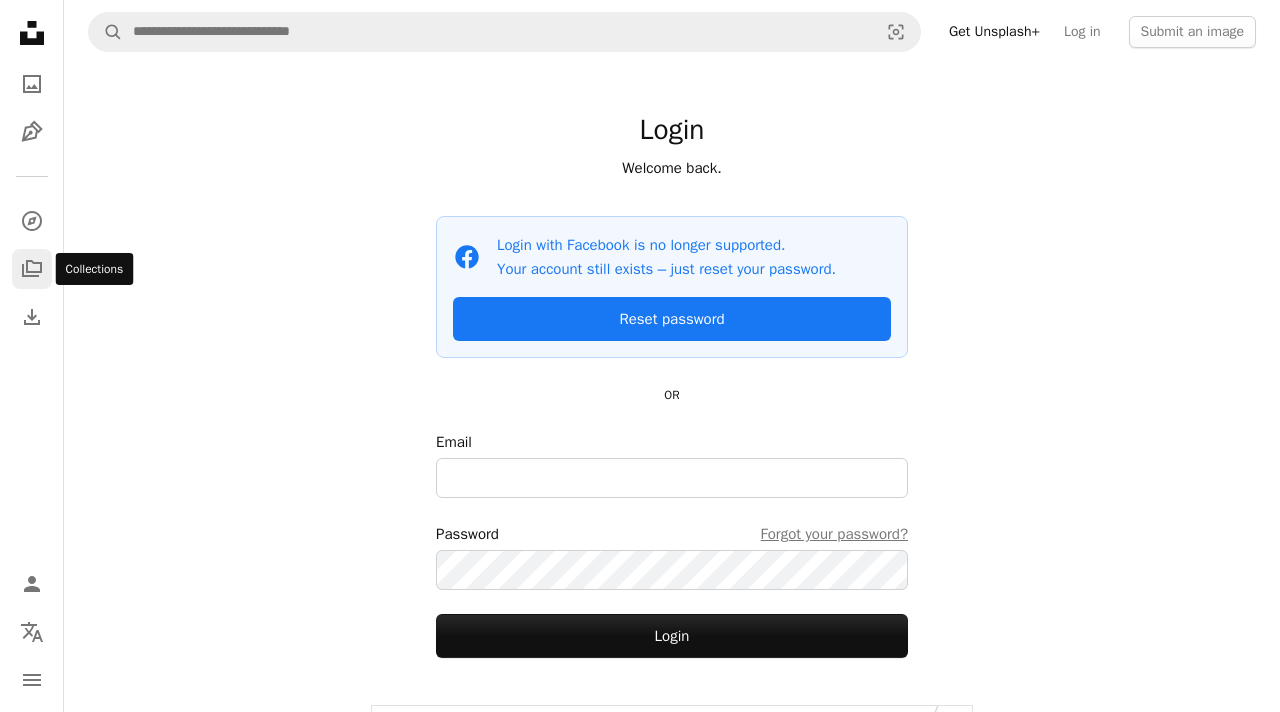 click on "A stack of folders" 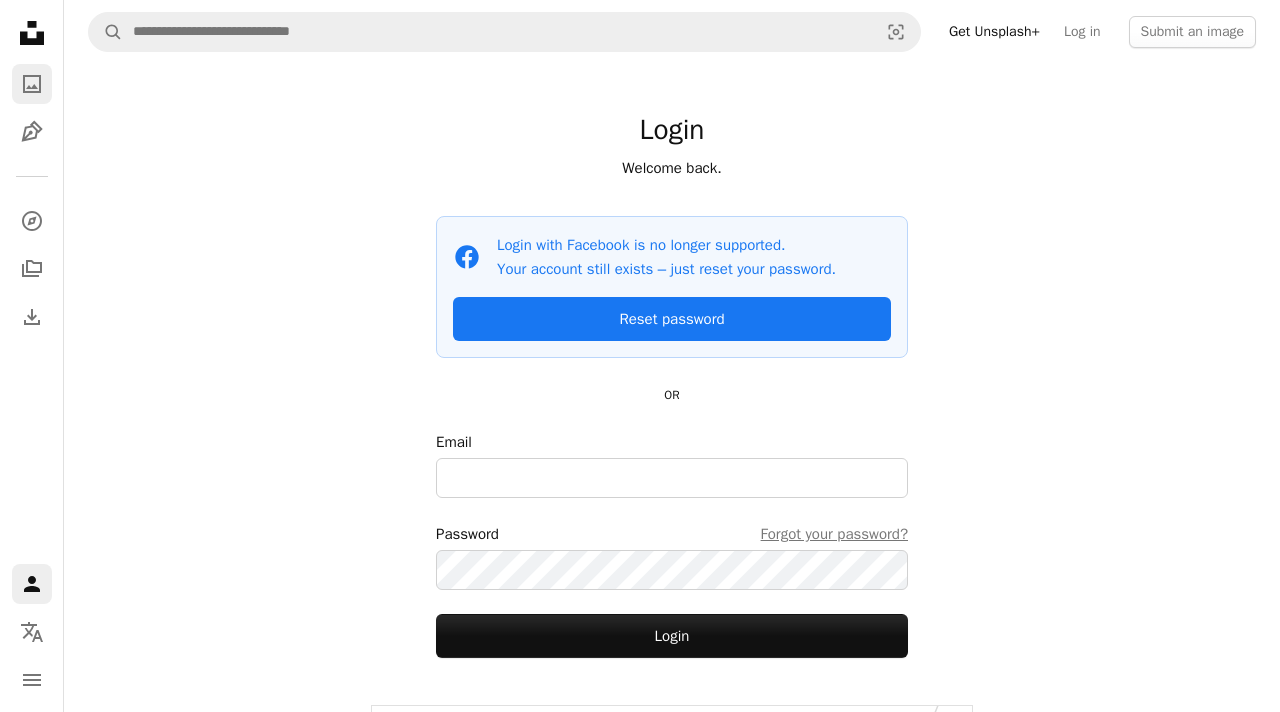 click on "A photo" 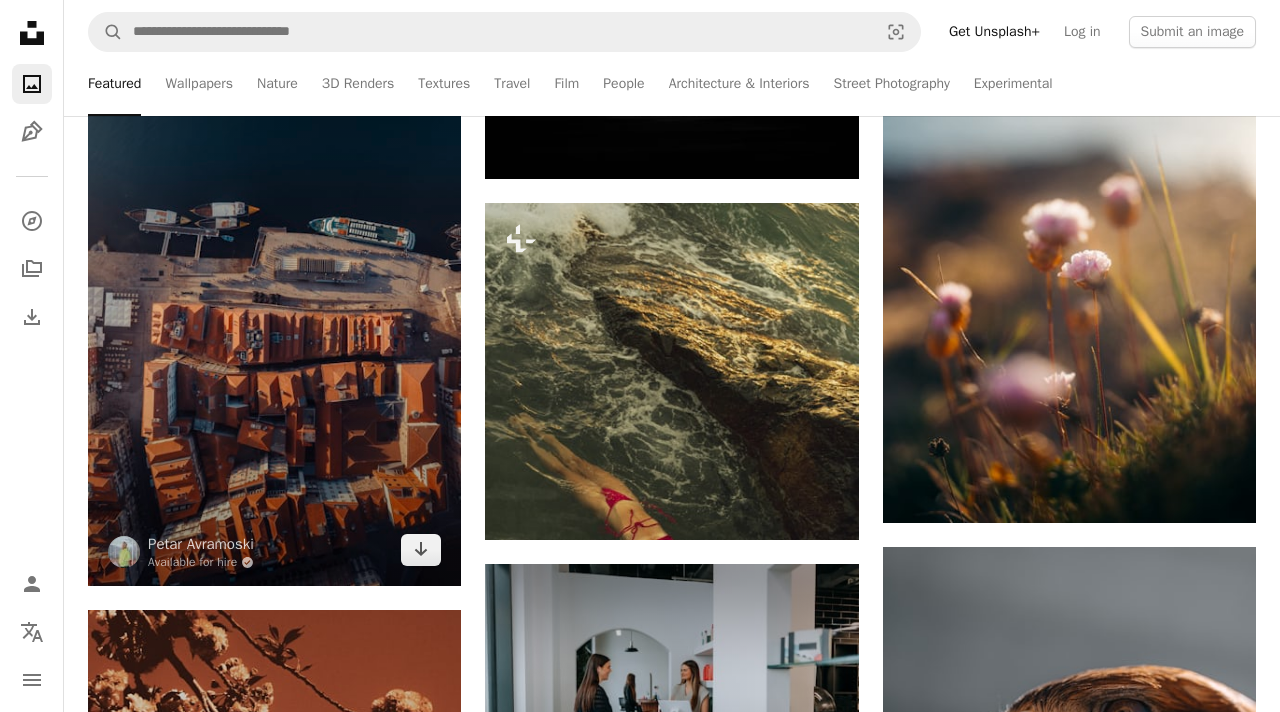 scroll, scrollTop: 1382, scrollLeft: 0, axis: vertical 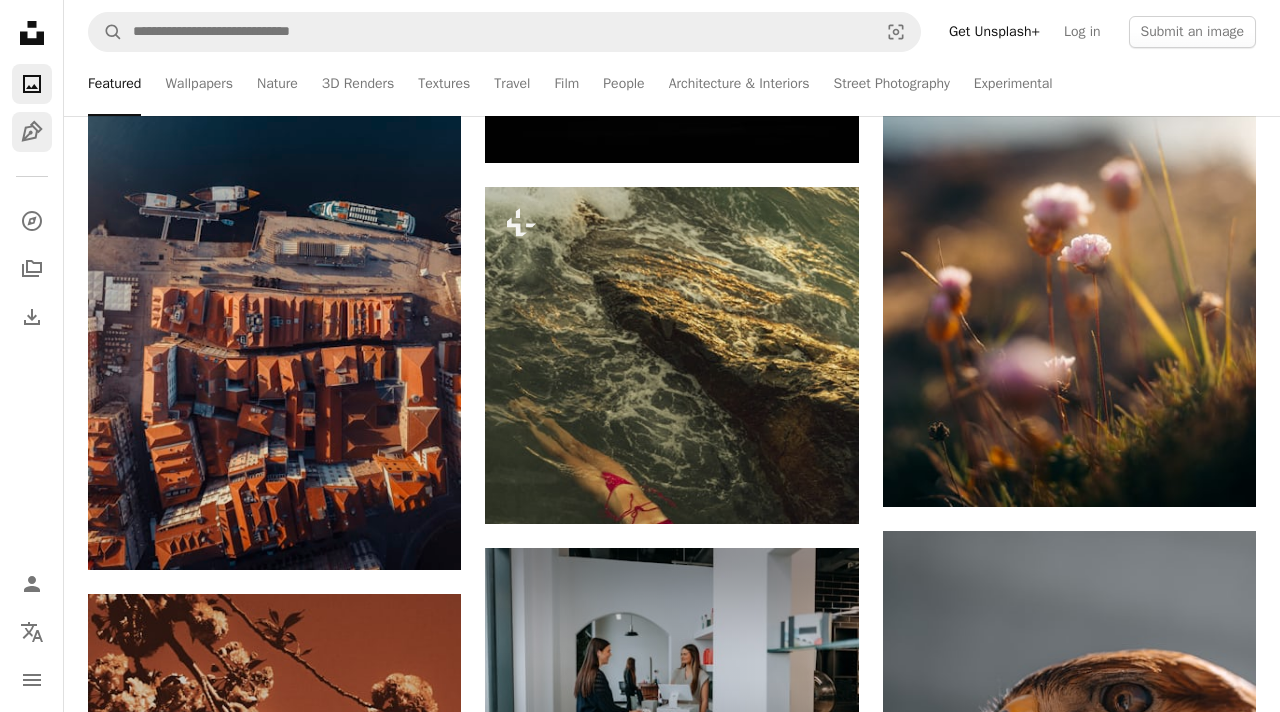 click on "Pen Tool" 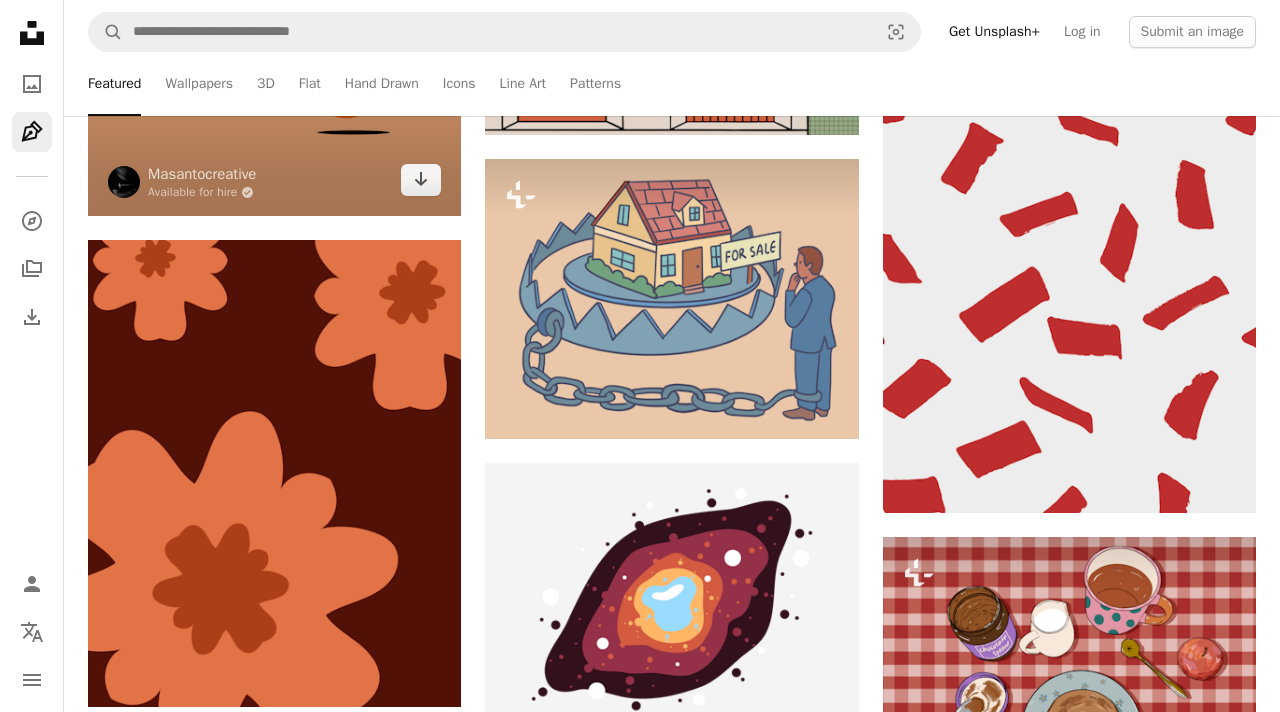 scroll, scrollTop: 1536, scrollLeft: 0, axis: vertical 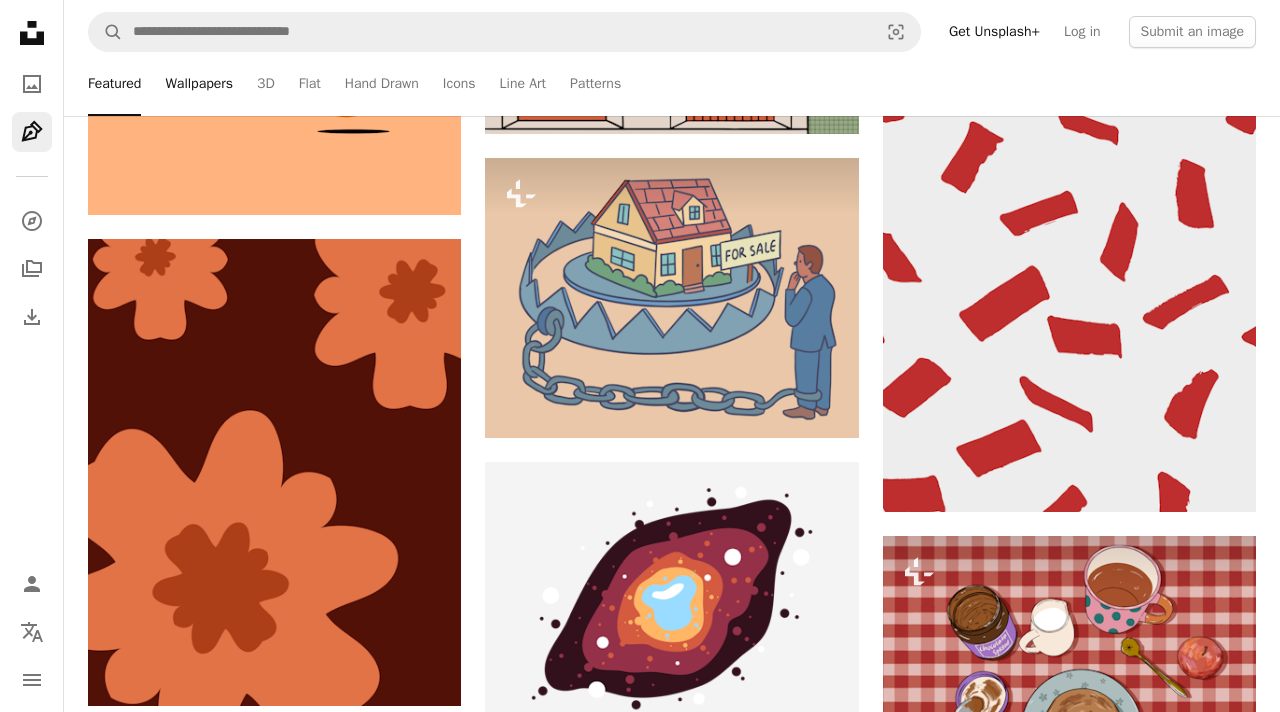 click on "Wallpapers" at bounding box center [199, 84] 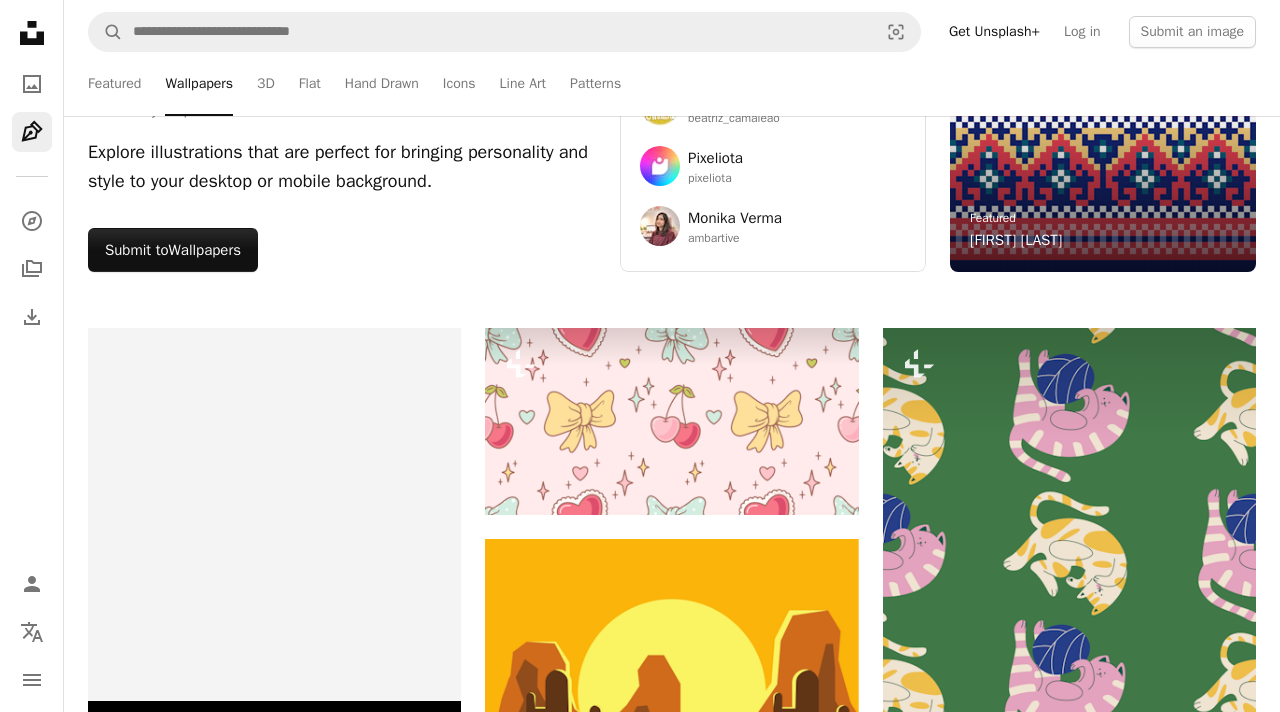 scroll, scrollTop: 208, scrollLeft: 0, axis: vertical 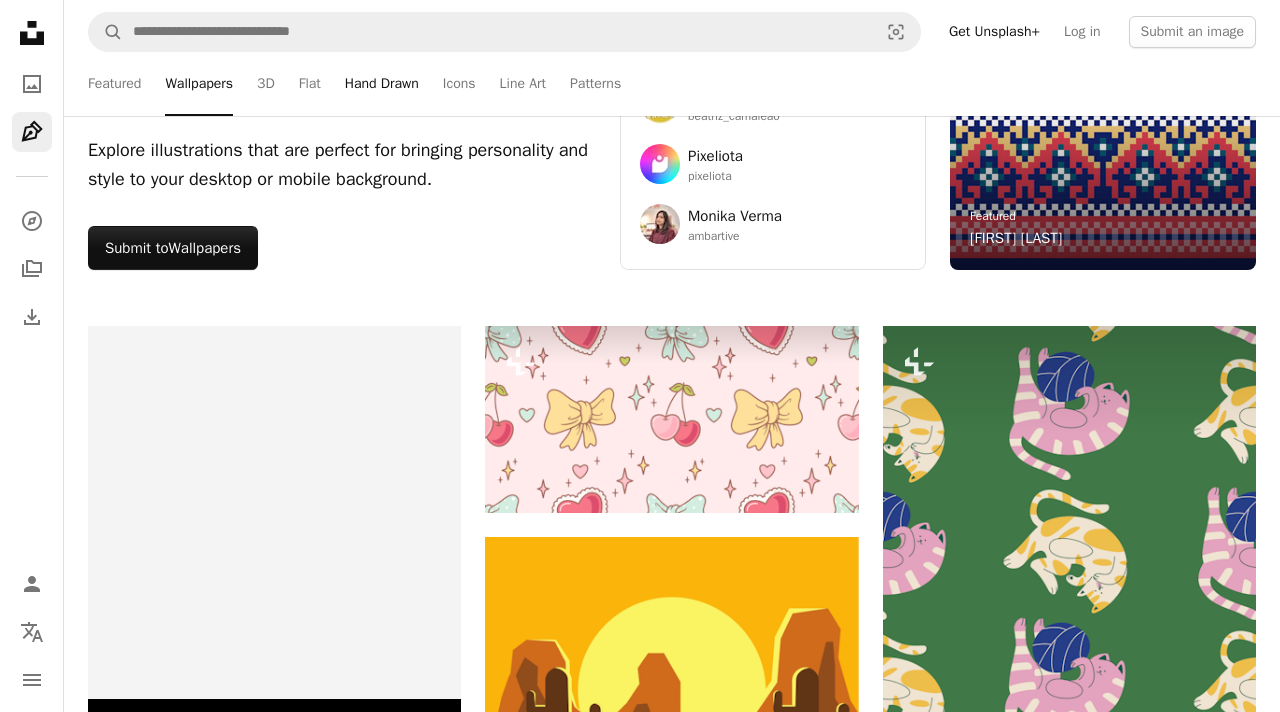 click on "Hand Drawn" at bounding box center [382, 84] 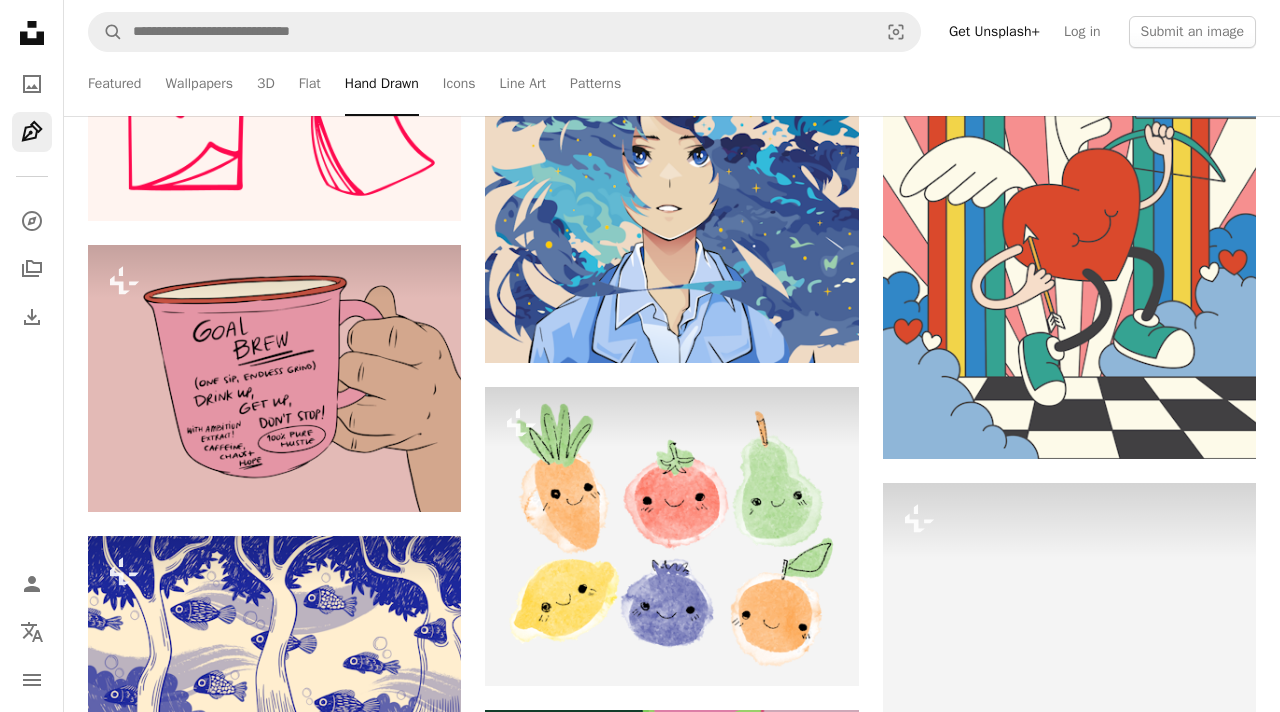 scroll, scrollTop: 2609, scrollLeft: 0, axis: vertical 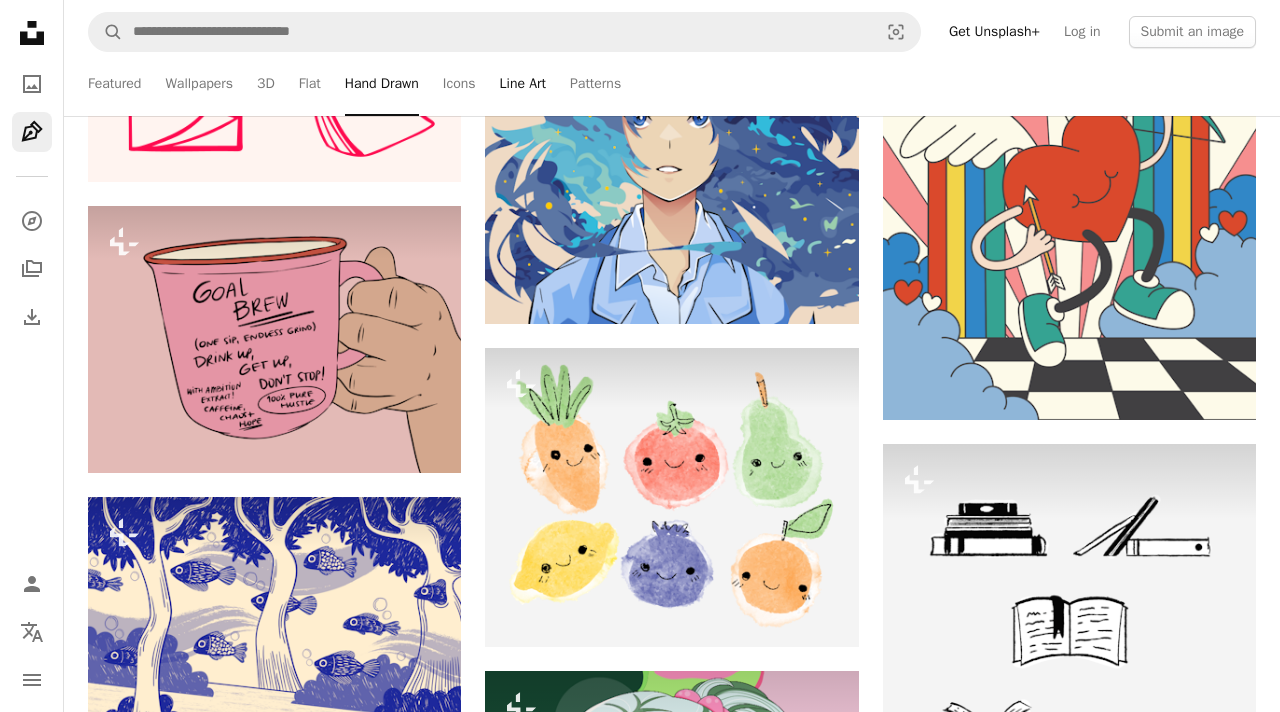click on "Line Art" at bounding box center [523, 84] 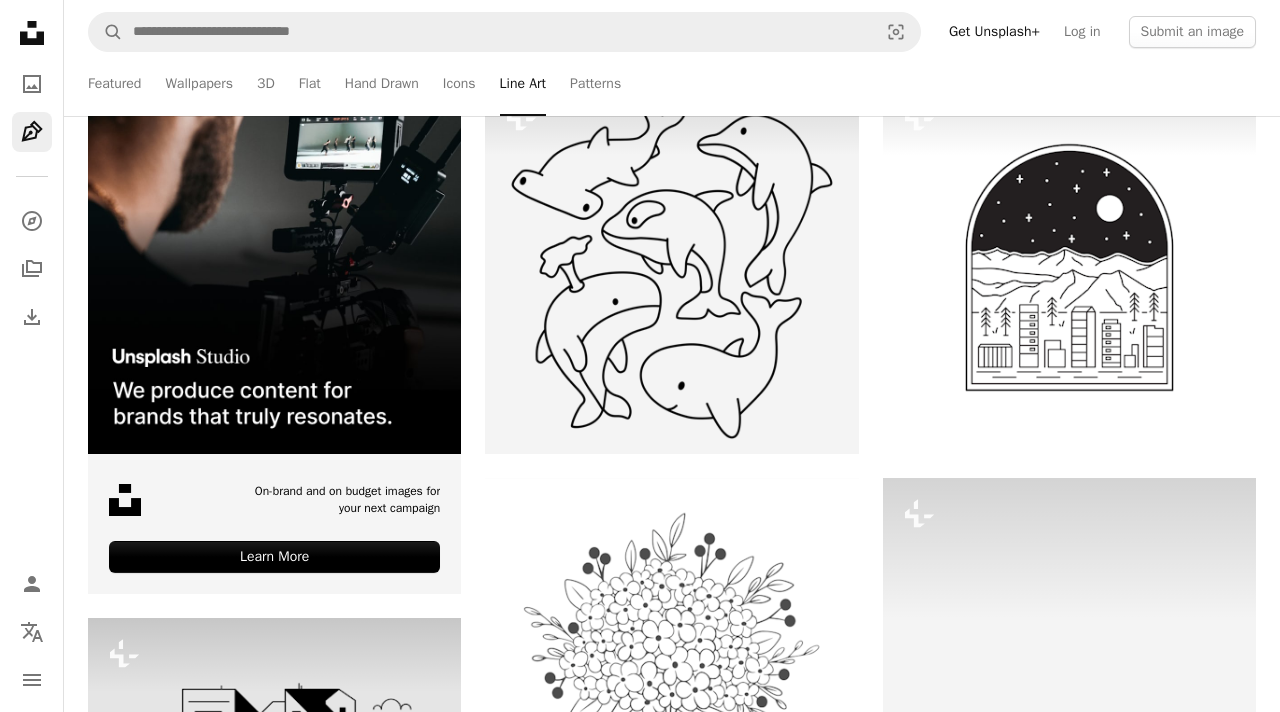 scroll, scrollTop: 443, scrollLeft: 0, axis: vertical 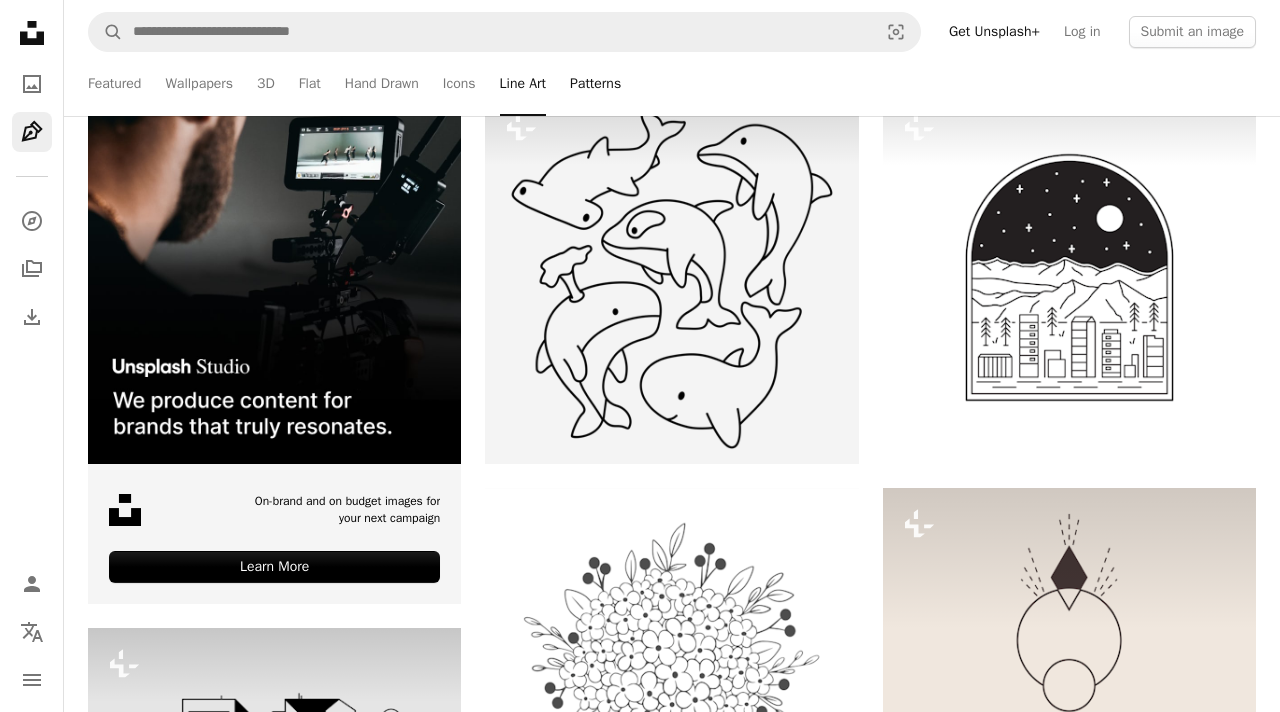 click on "Patterns" at bounding box center [595, 84] 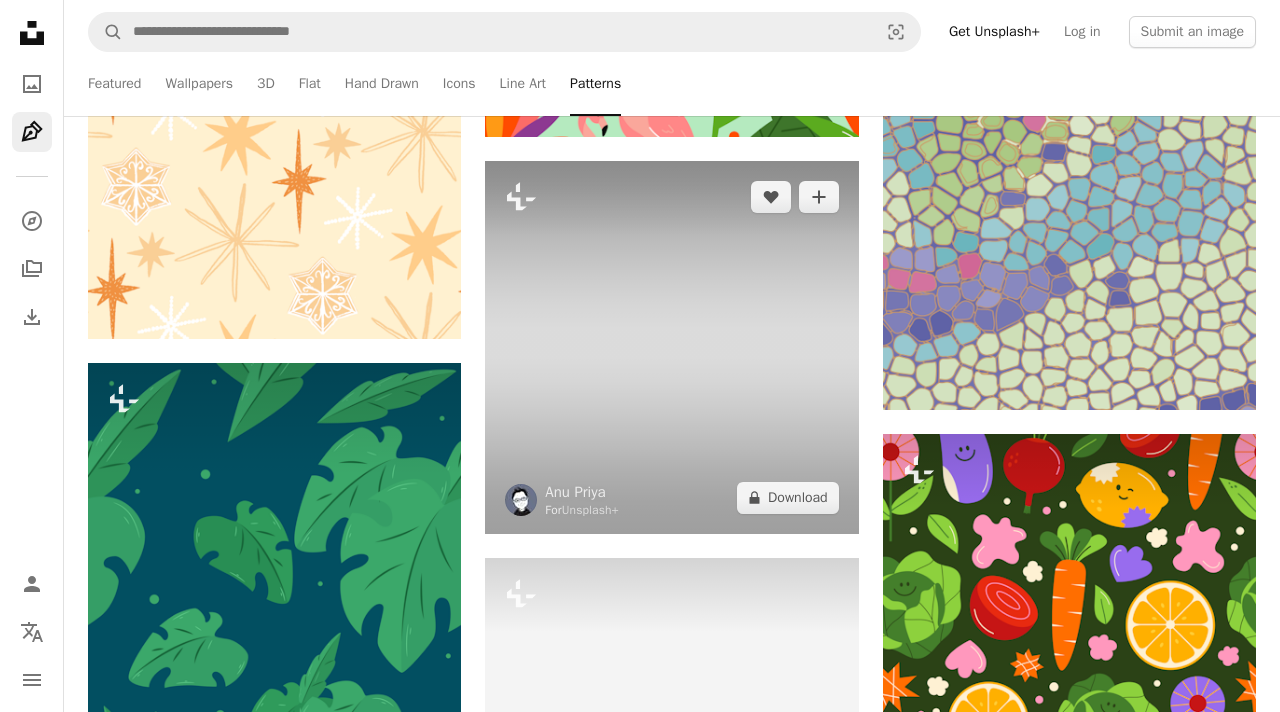scroll, scrollTop: 1169, scrollLeft: 0, axis: vertical 